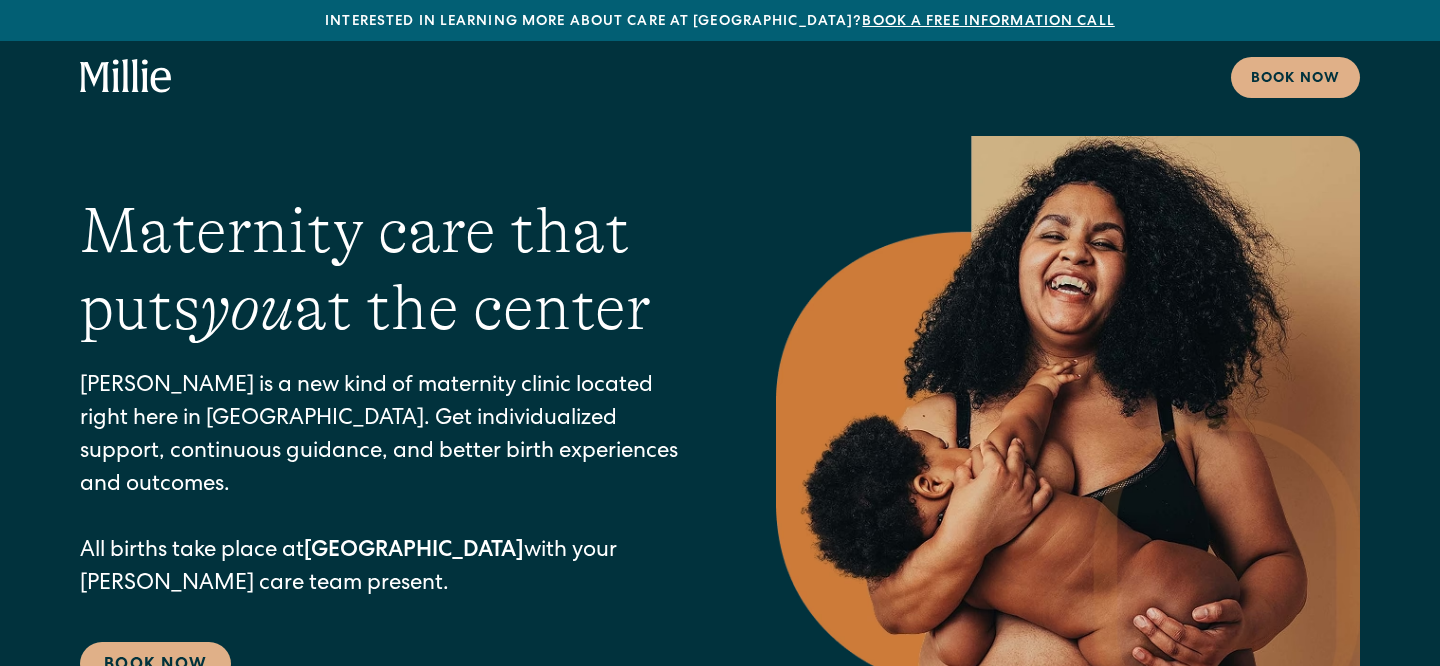 scroll, scrollTop: 21, scrollLeft: 0, axis: vertical 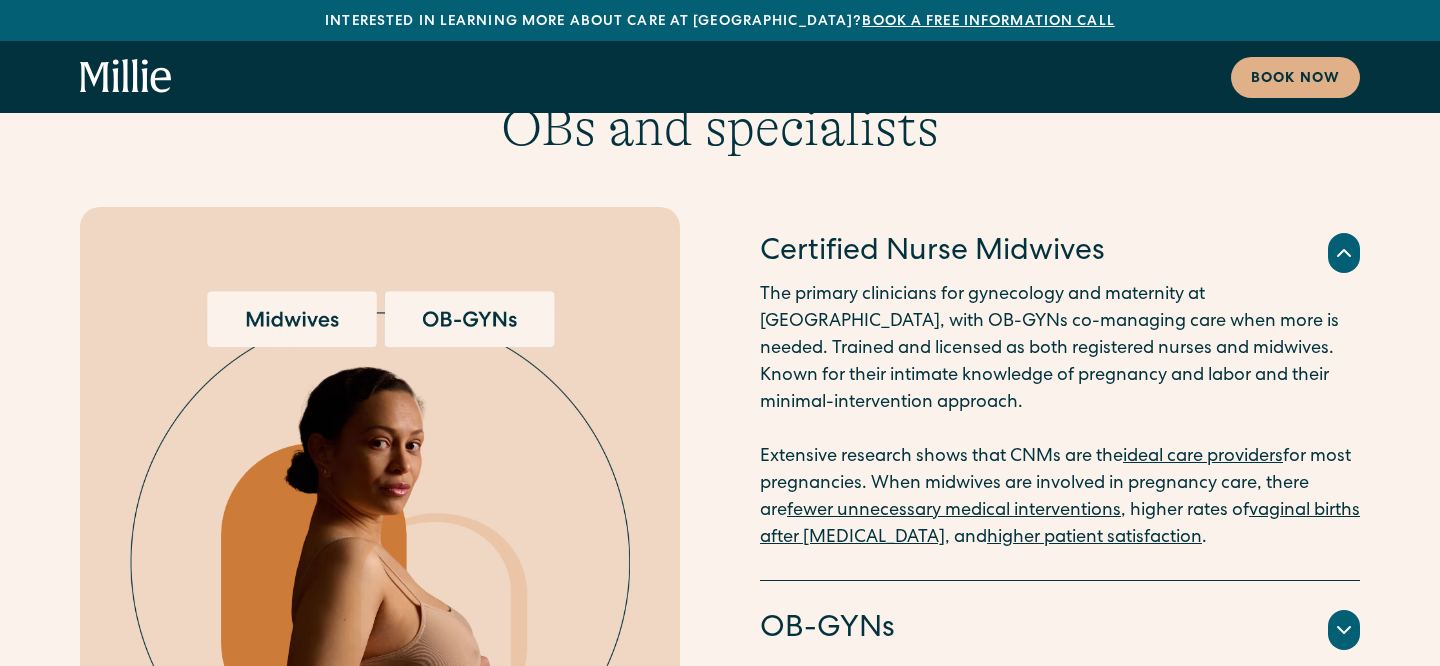 click on "OB-GYNs" at bounding box center (827, 630) 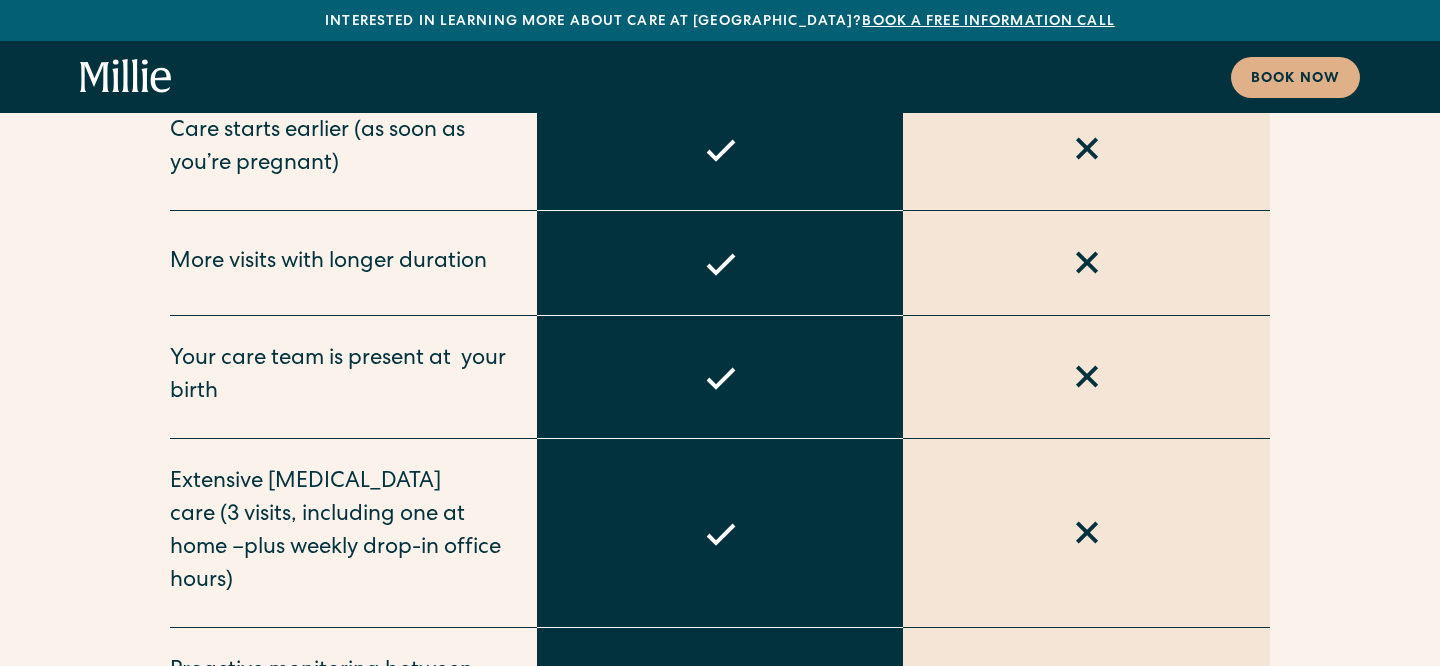 scroll, scrollTop: 7572, scrollLeft: 0, axis: vertical 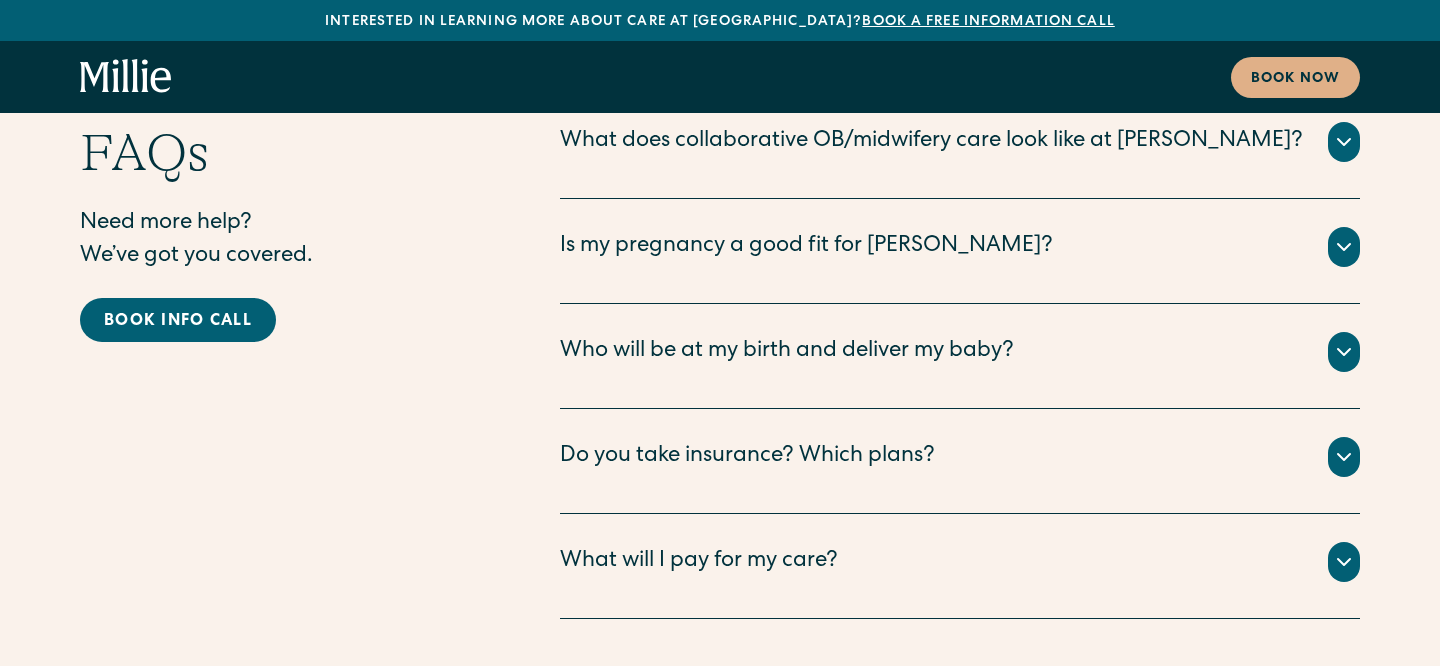 click on "Do you take insurance? Which plans?" at bounding box center (747, 457) 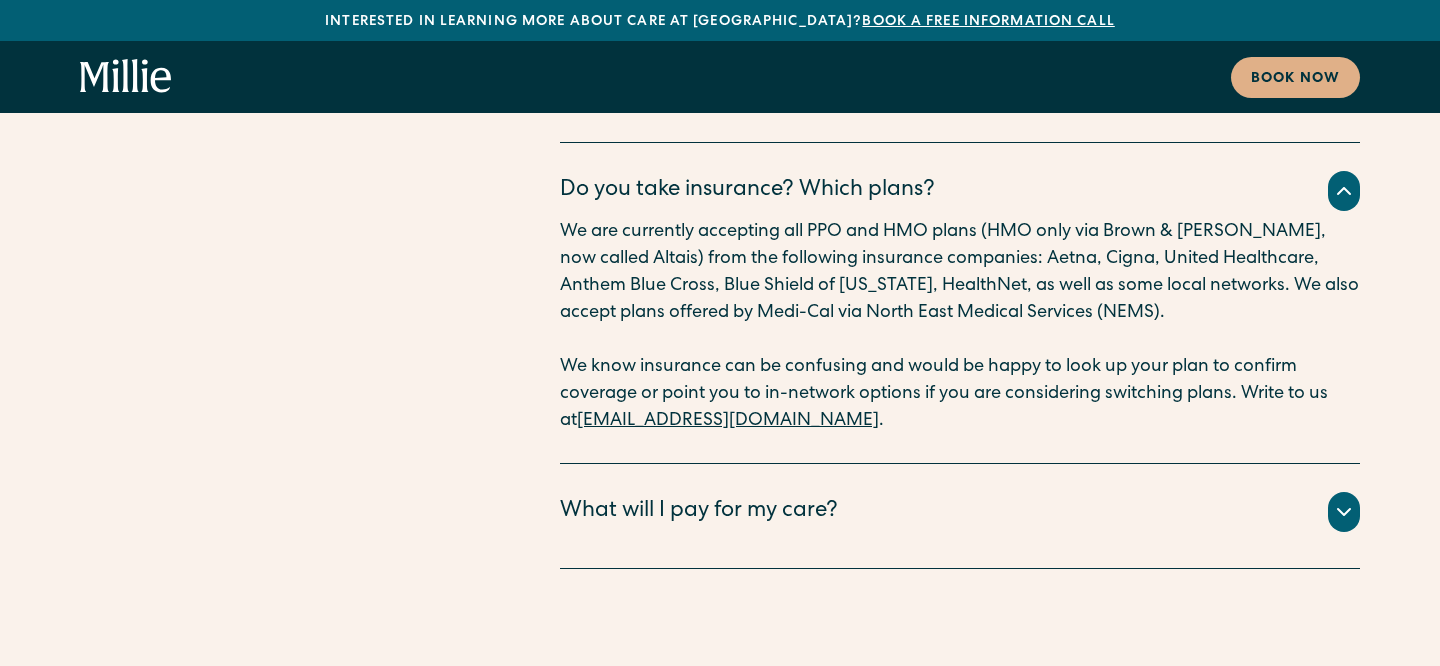 scroll, scrollTop: 10208, scrollLeft: 0, axis: vertical 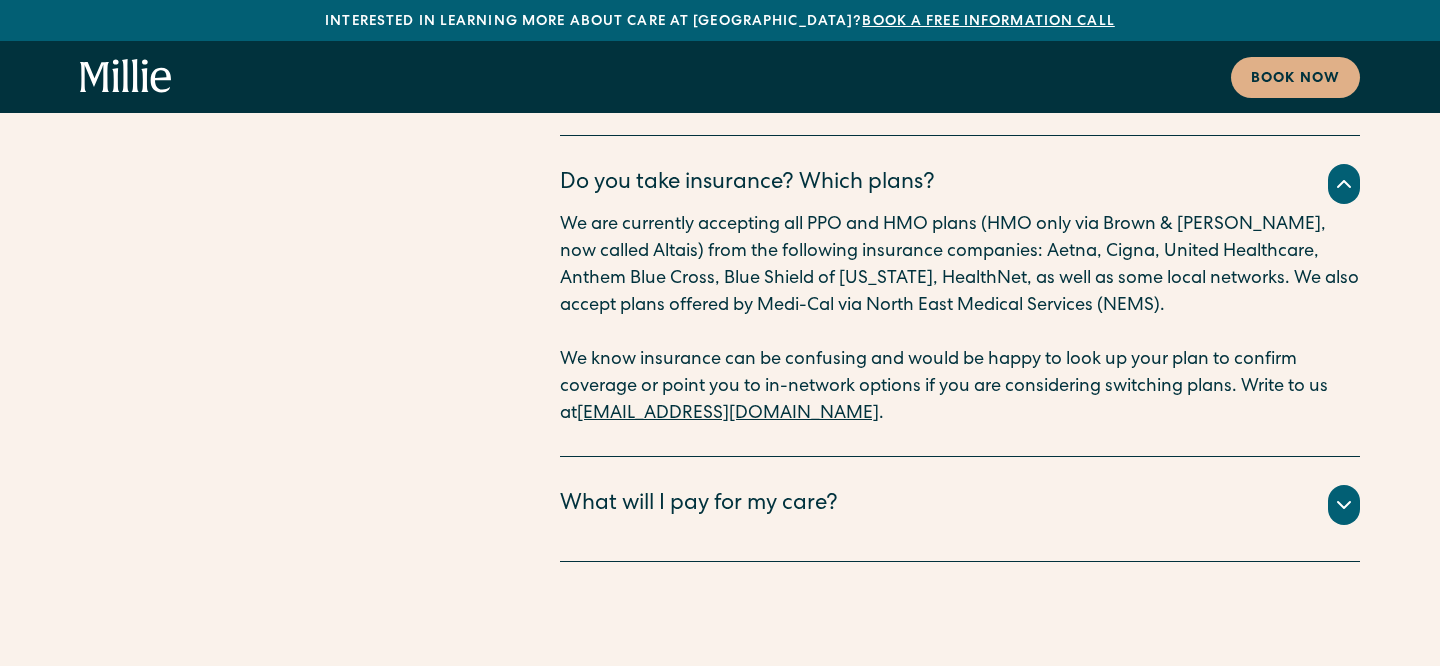 click on "What will I pay for my care?" at bounding box center [699, 505] 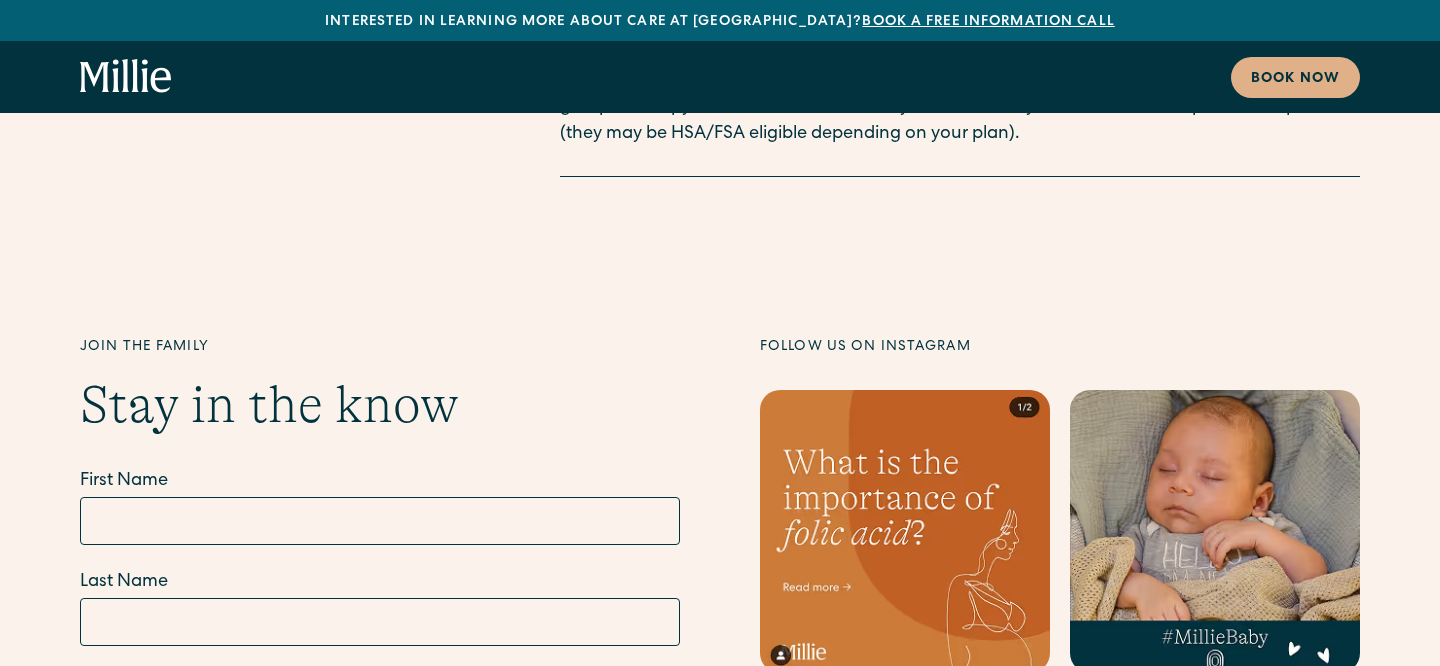 scroll, scrollTop: 11027, scrollLeft: 0, axis: vertical 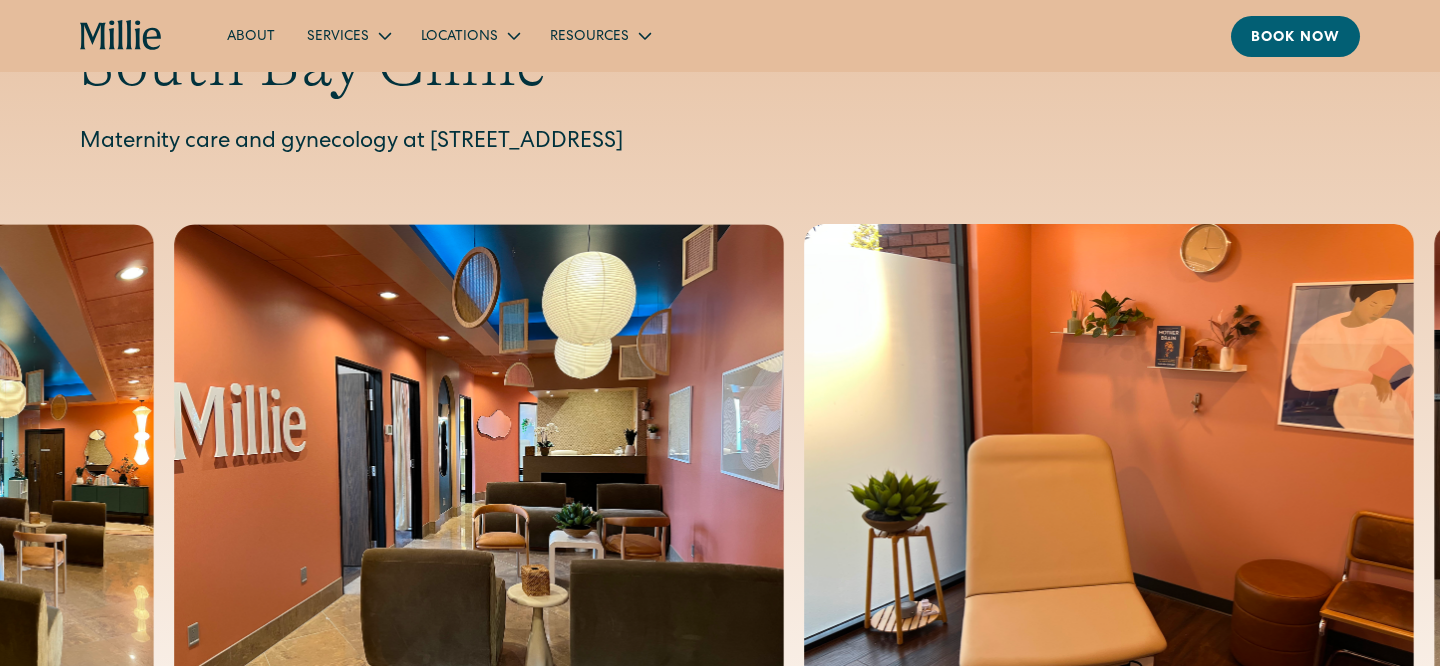 drag, startPoint x: 432, startPoint y: 142, endPoint x: 913, endPoint y: 151, distance: 481.0842 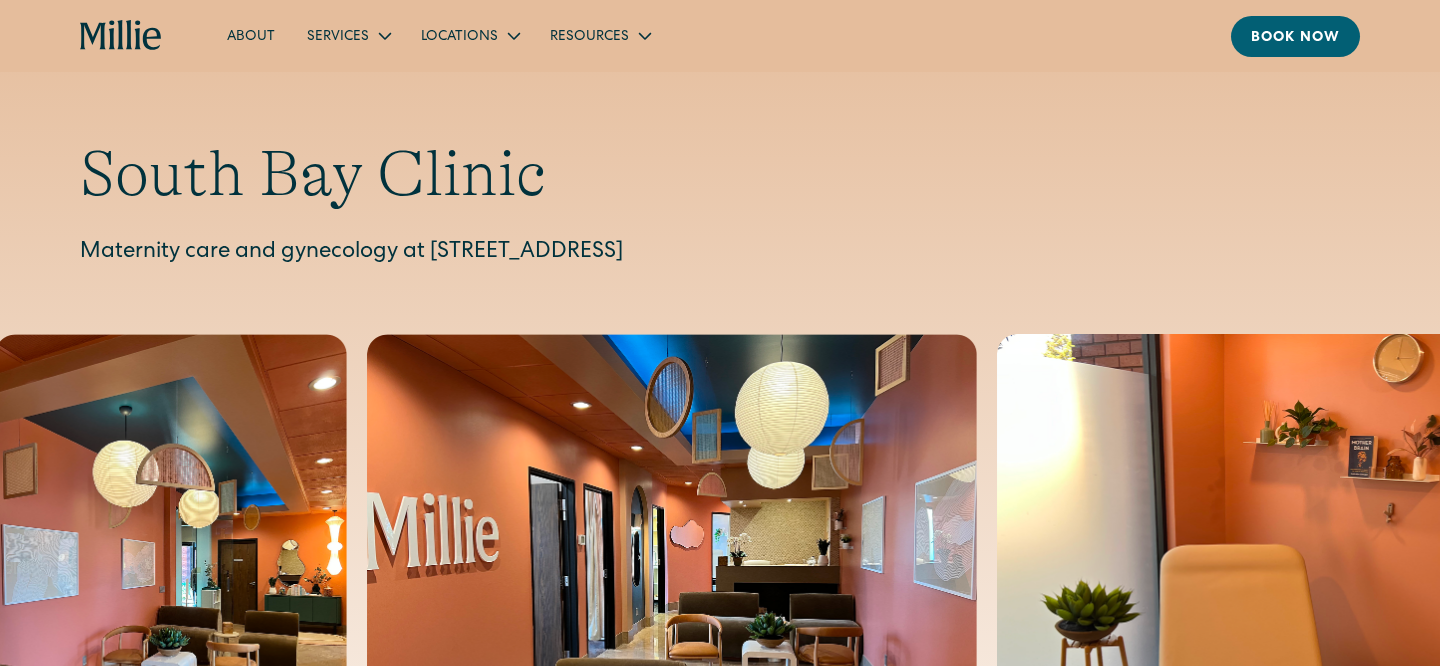 scroll, scrollTop: 0, scrollLeft: 0, axis: both 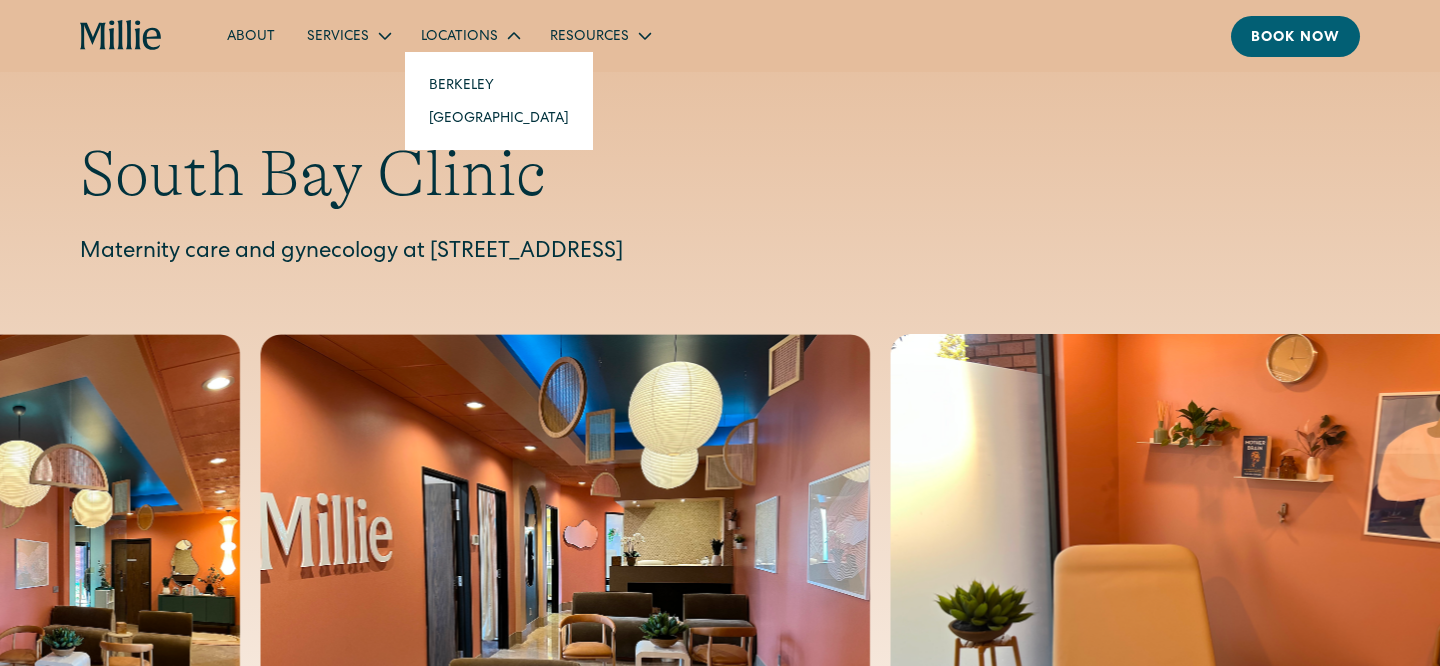 click on "South Bay" at bounding box center [499, 117] 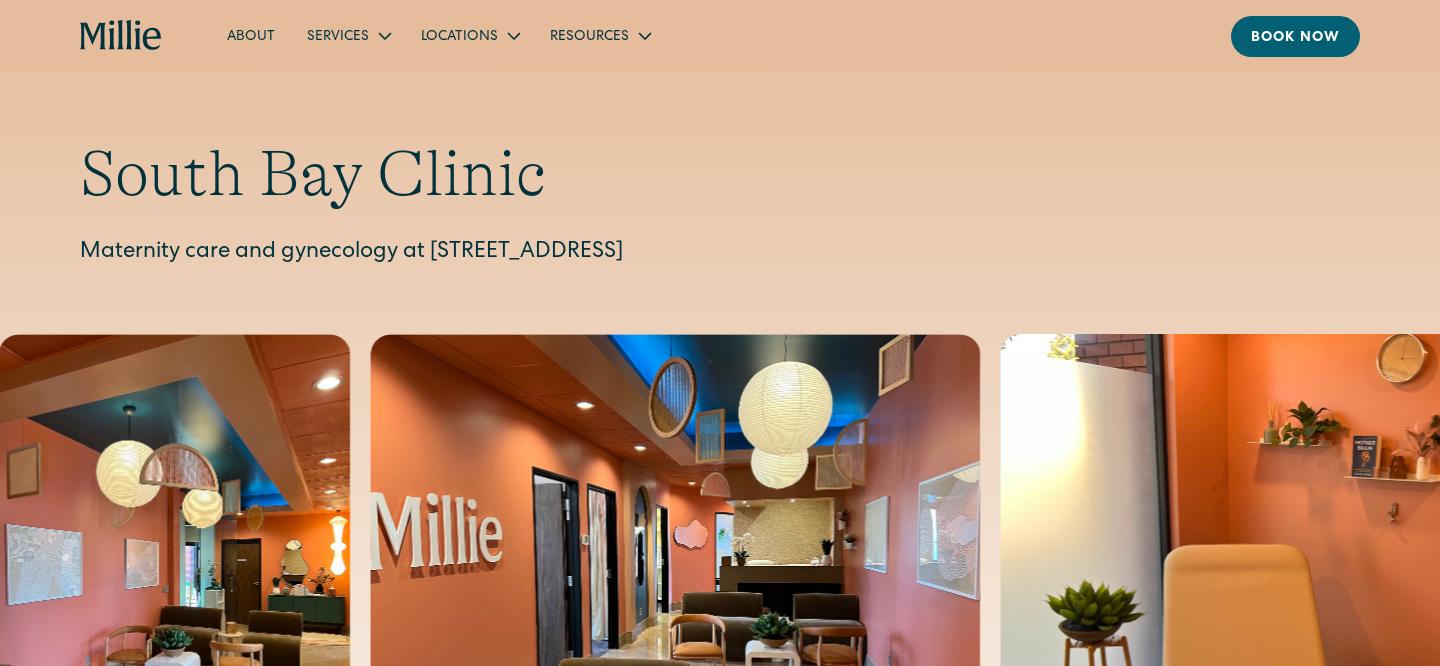 scroll, scrollTop: 0, scrollLeft: 0, axis: both 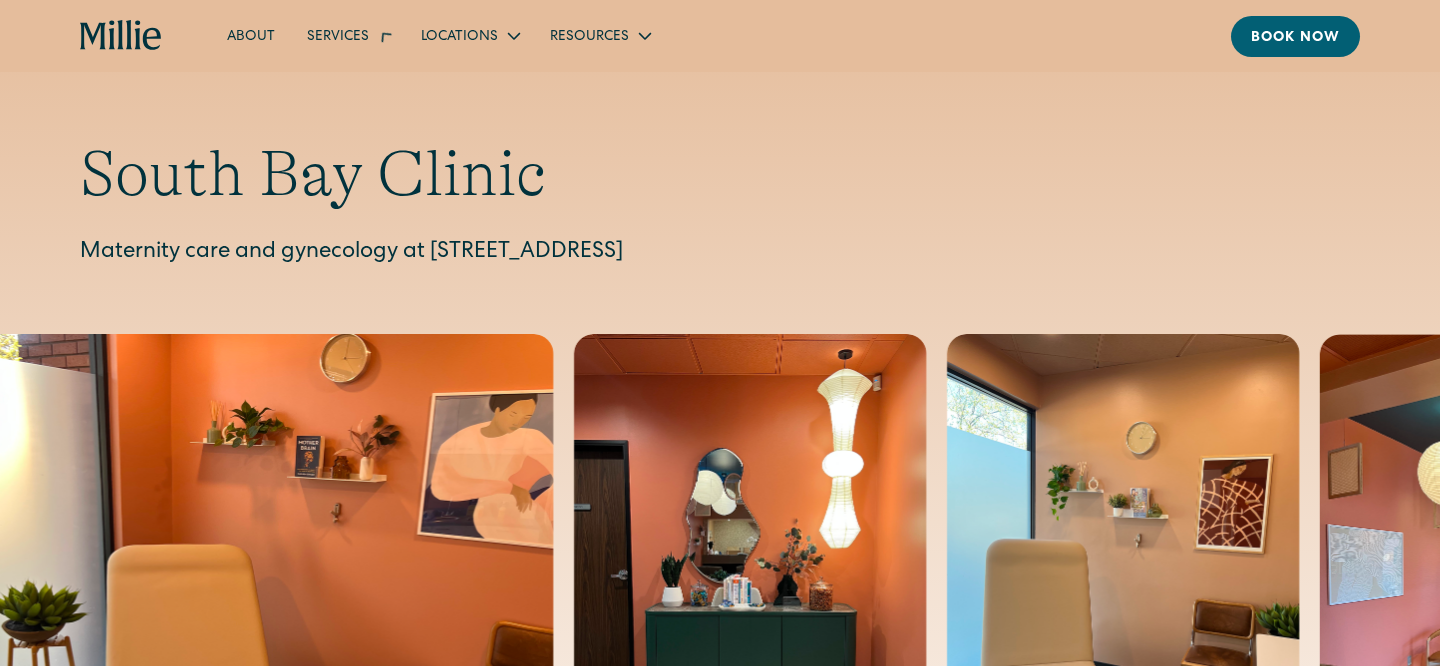 click 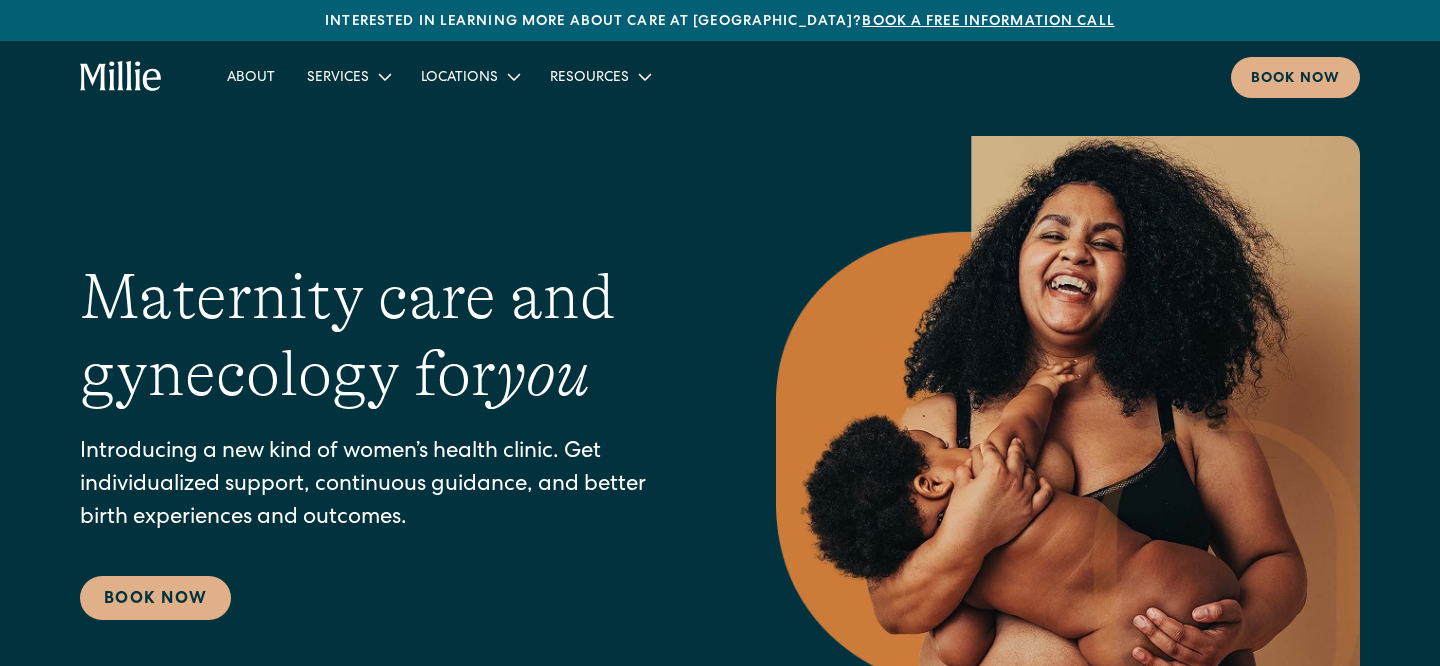 scroll, scrollTop: 0, scrollLeft: 0, axis: both 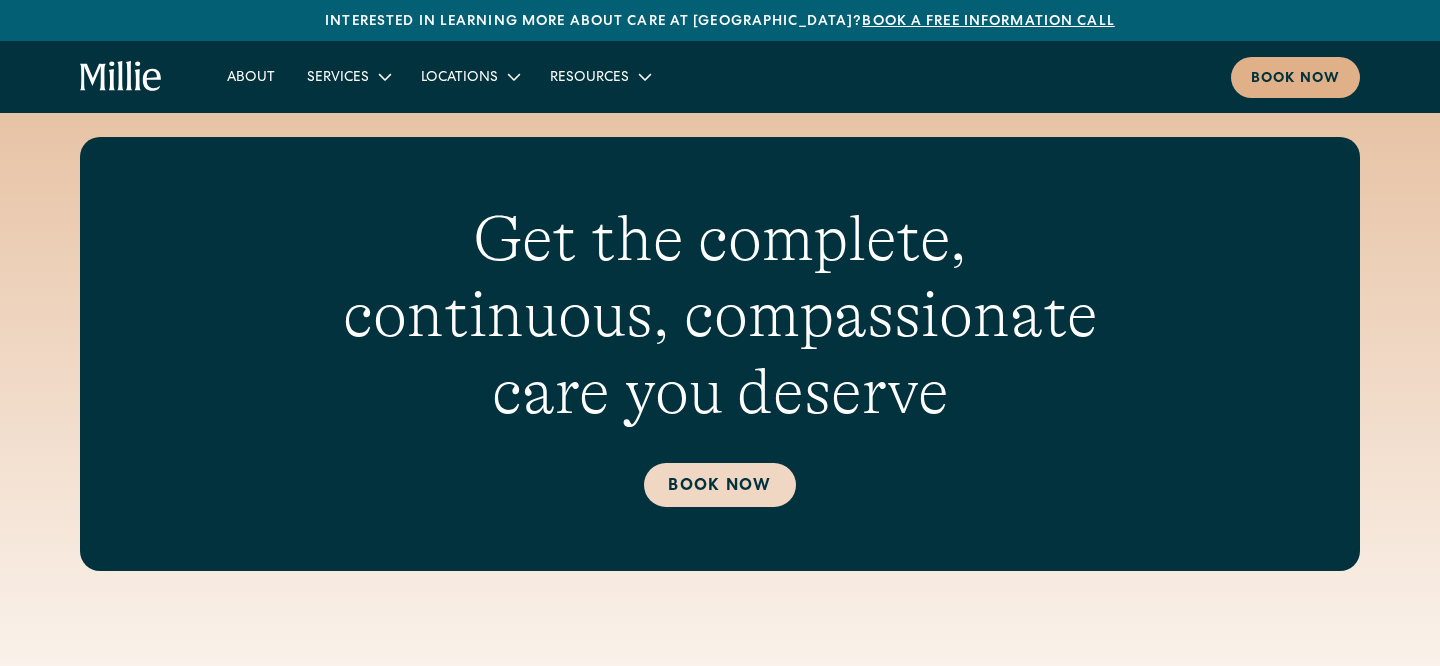 click on "Book Now" at bounding box center [719, 485] 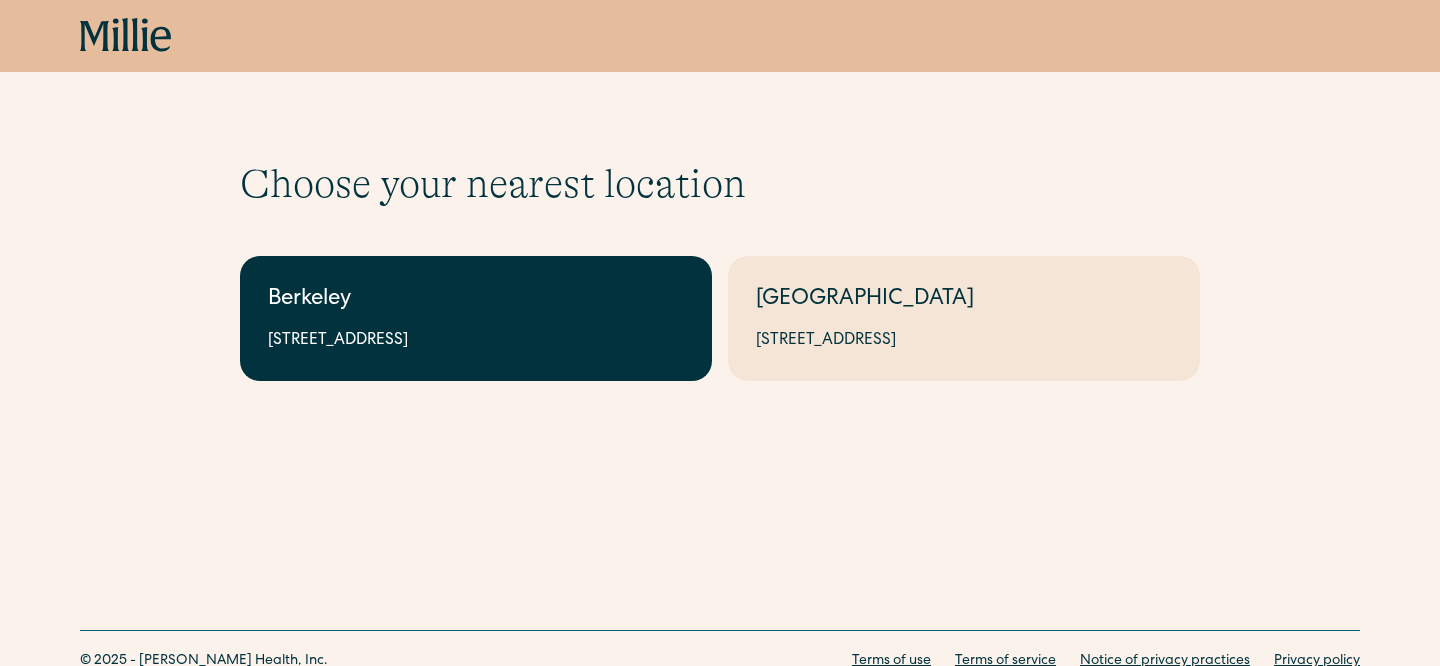 scroll, scrollTop: 0, scrollLeft: 0, axis: both 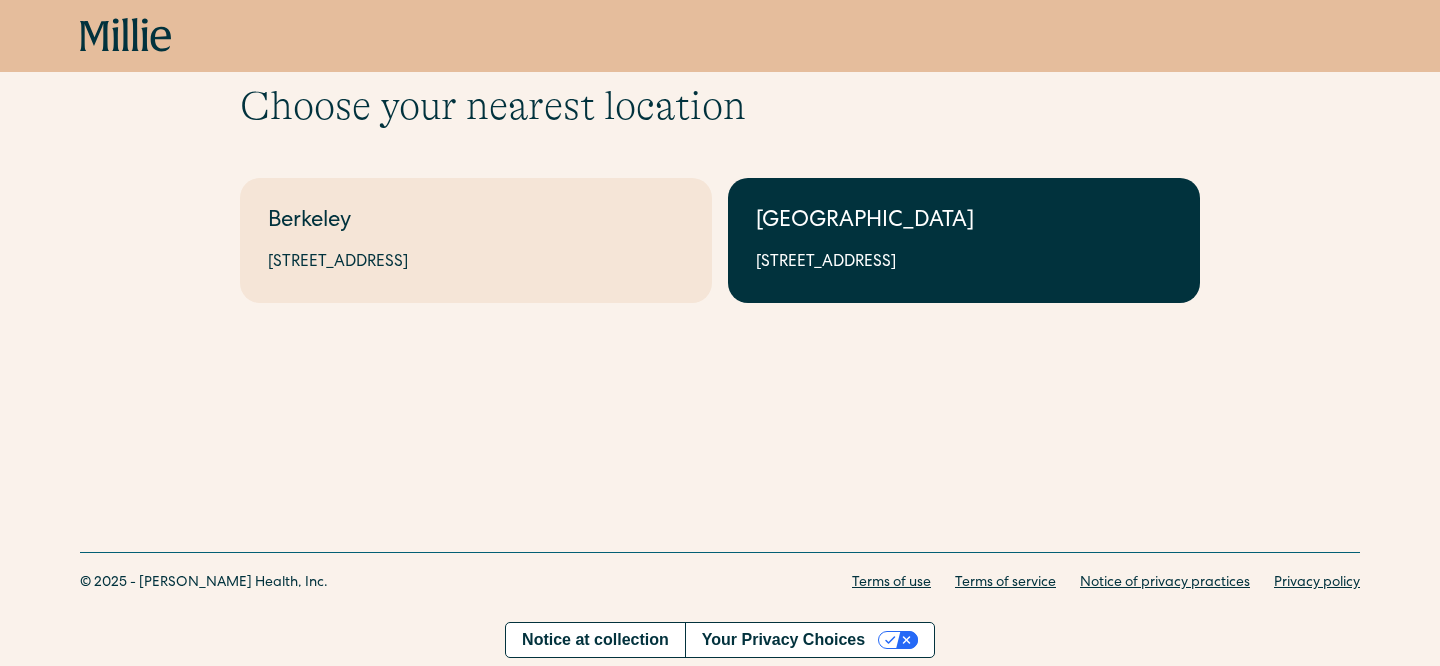 click on "South Bay 1471 Saratoga Ave, Suite 101, San Jose, CA 95129" at bounding box center (964, 240) 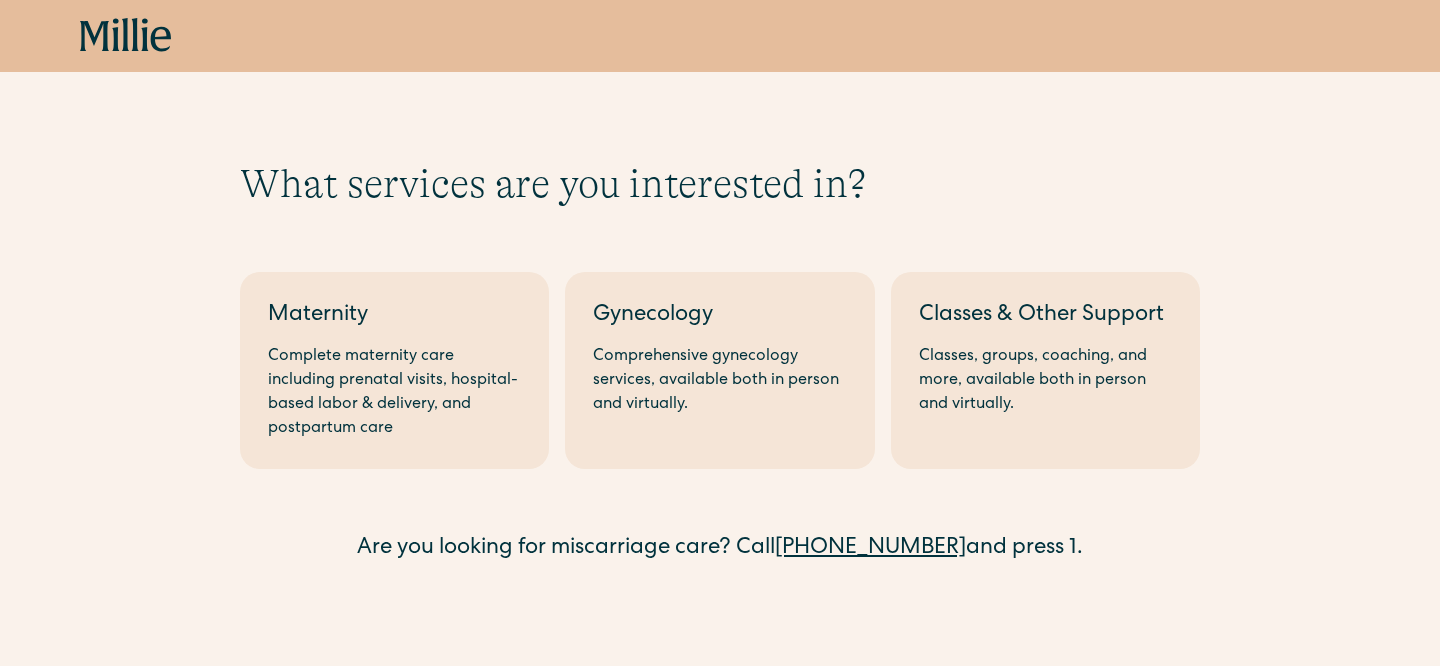 scroll, scrollTop: 0, scrollLeft: 0, axis: both 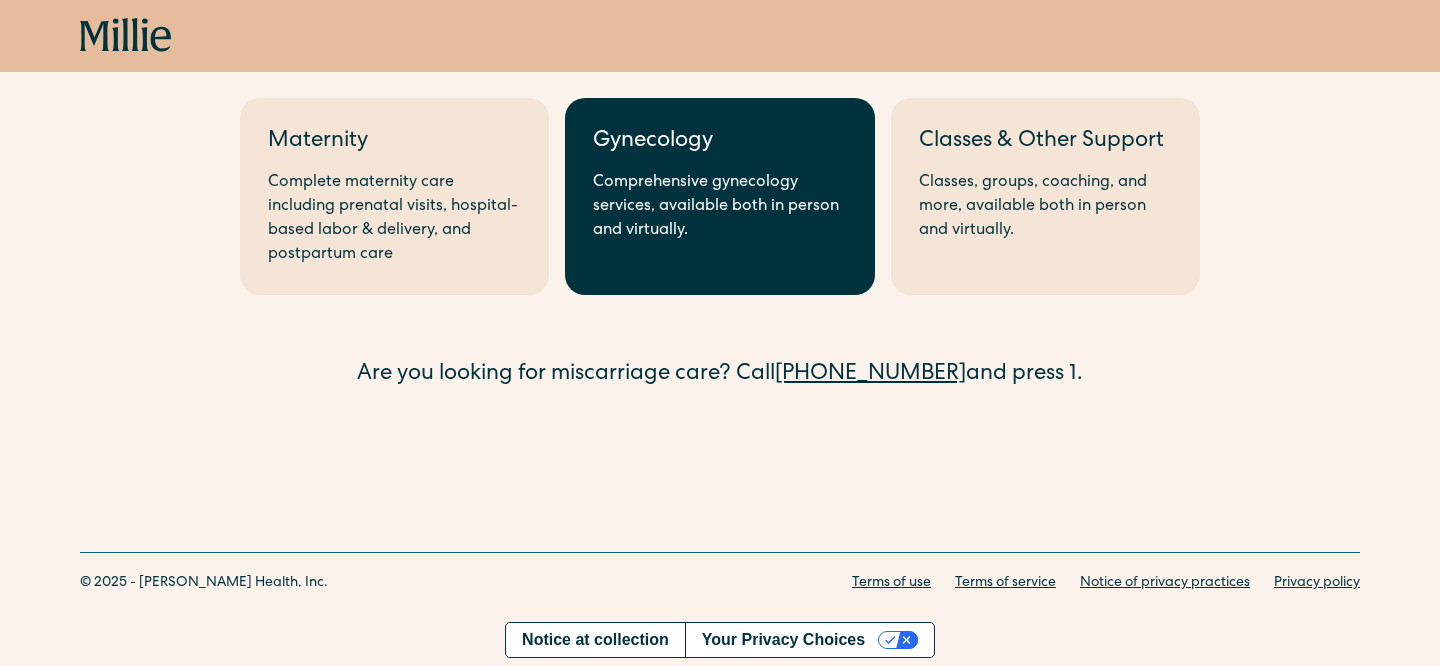 click on "Gynecology Comprehensive gynecology services, available both in person and virtually." at bounding box center (719, 196) 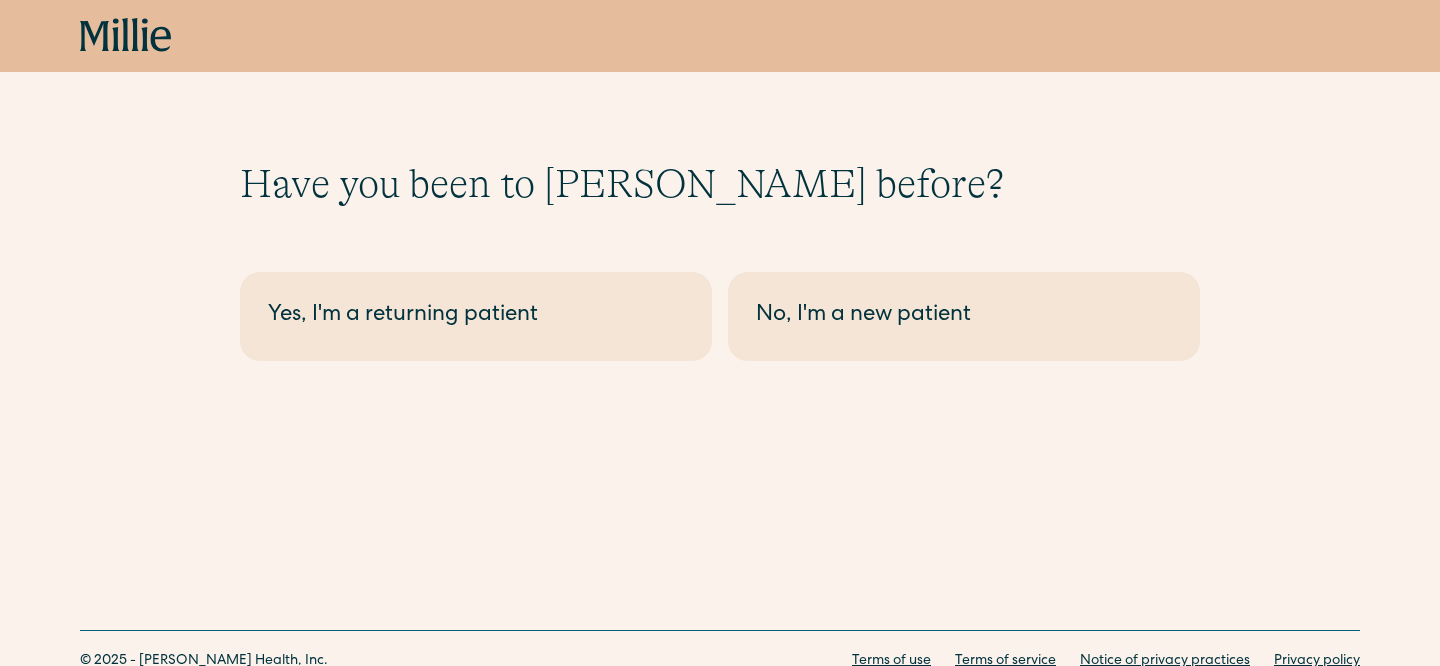 scroll, scrollTop: 0, scrollLeft: 0, axis: both 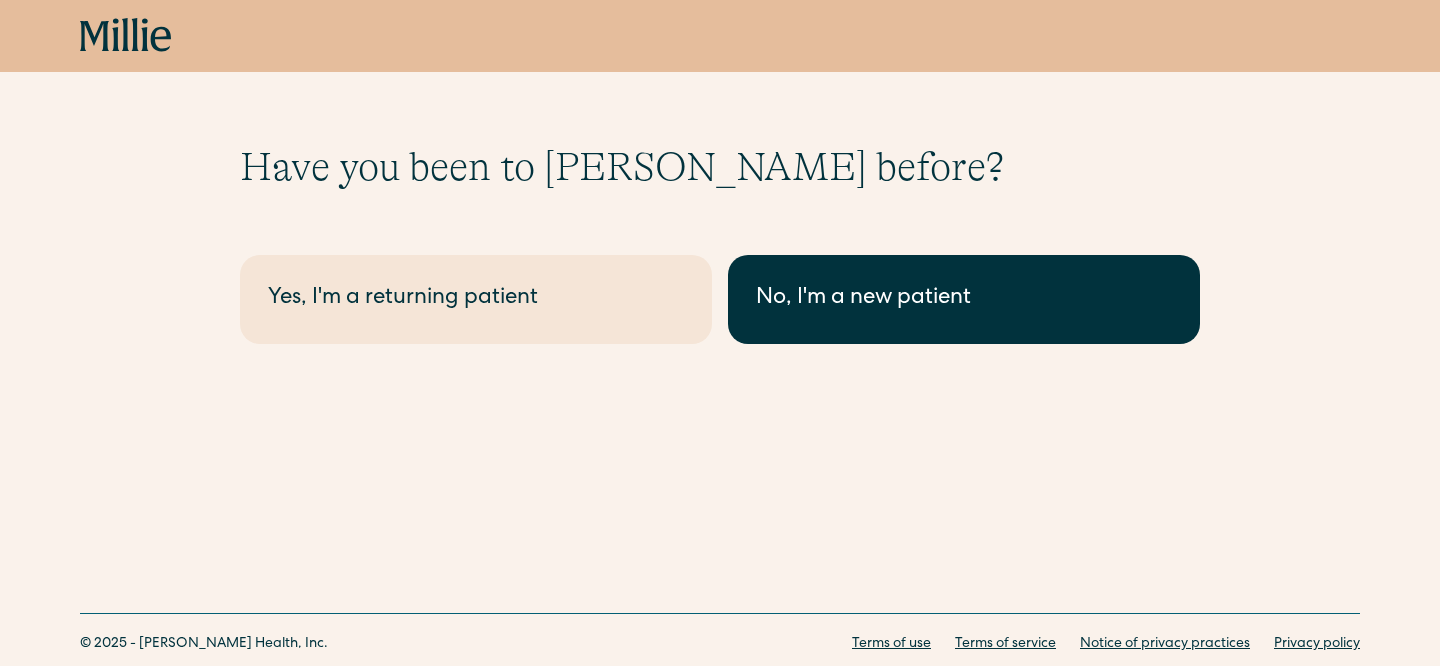 click on "No, I'm a new patient" at bounding box center [964, 299] 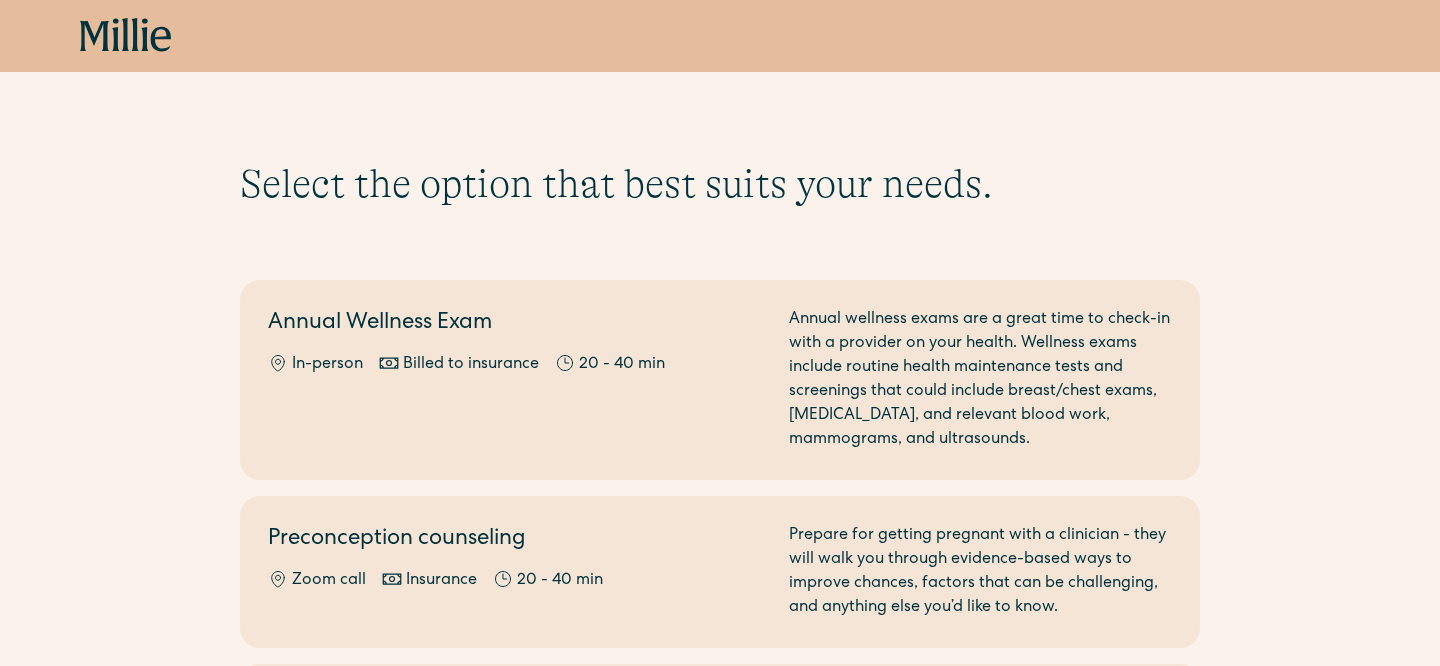 scroll, scrollTop: 0, scrollLeft: 0, axis: both 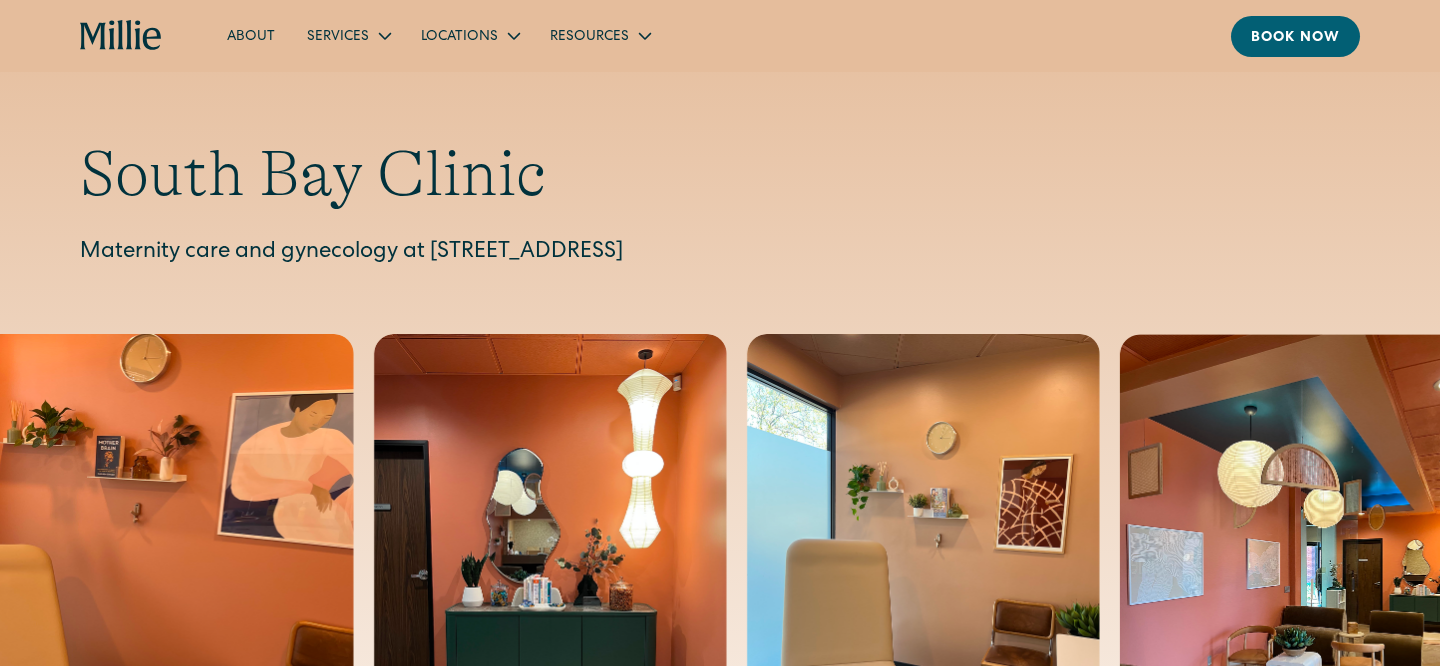 click 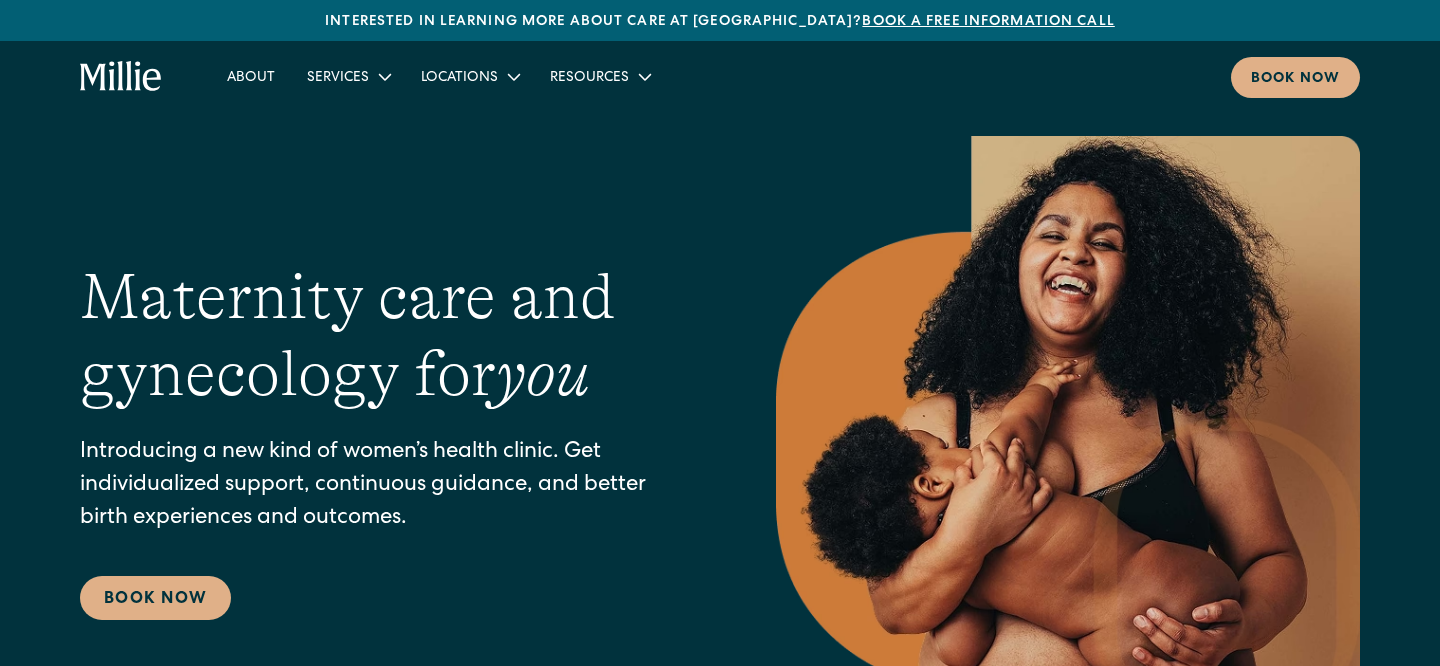scroll, scrollTop: 0, scrollLeft: 0, axis: both 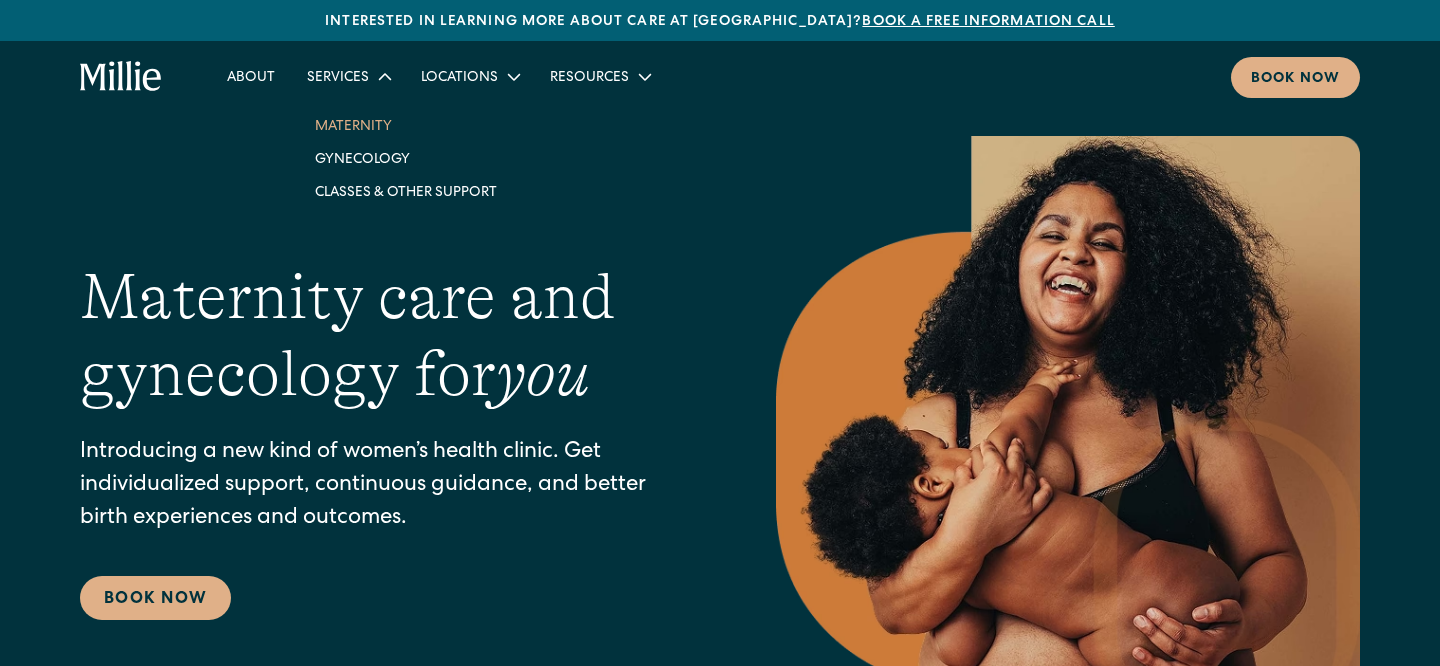 click on "Maternity" at bounding box center [406, 125] 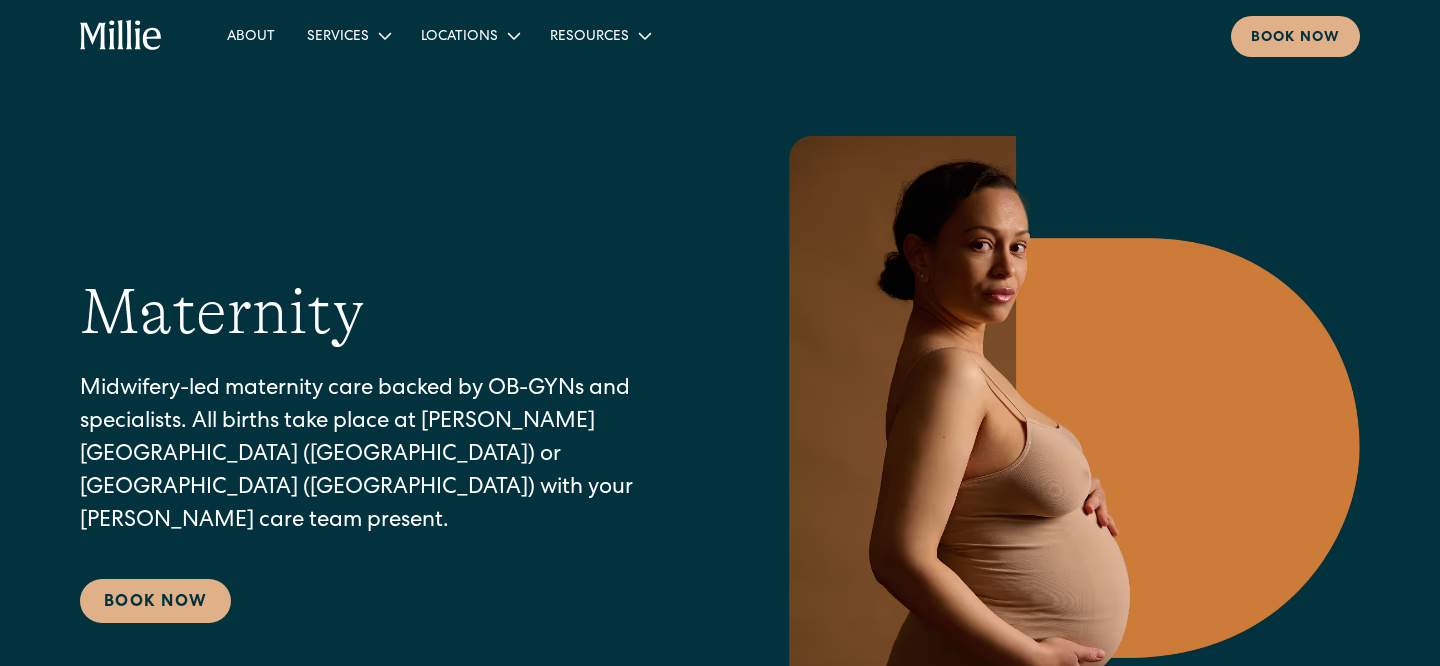 scroll, scrollTop: 0, scrollLeft: 0, axis: both 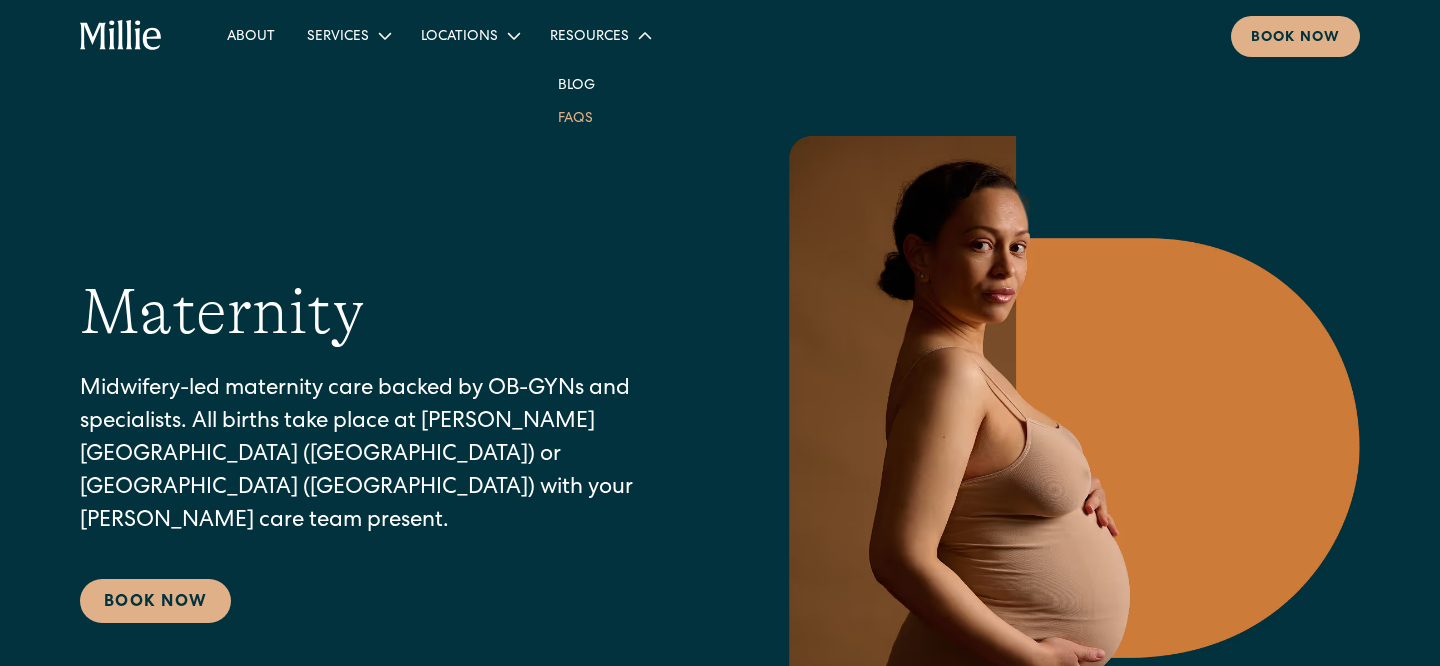 click on "FAQs" at bounding box center [575, 117] 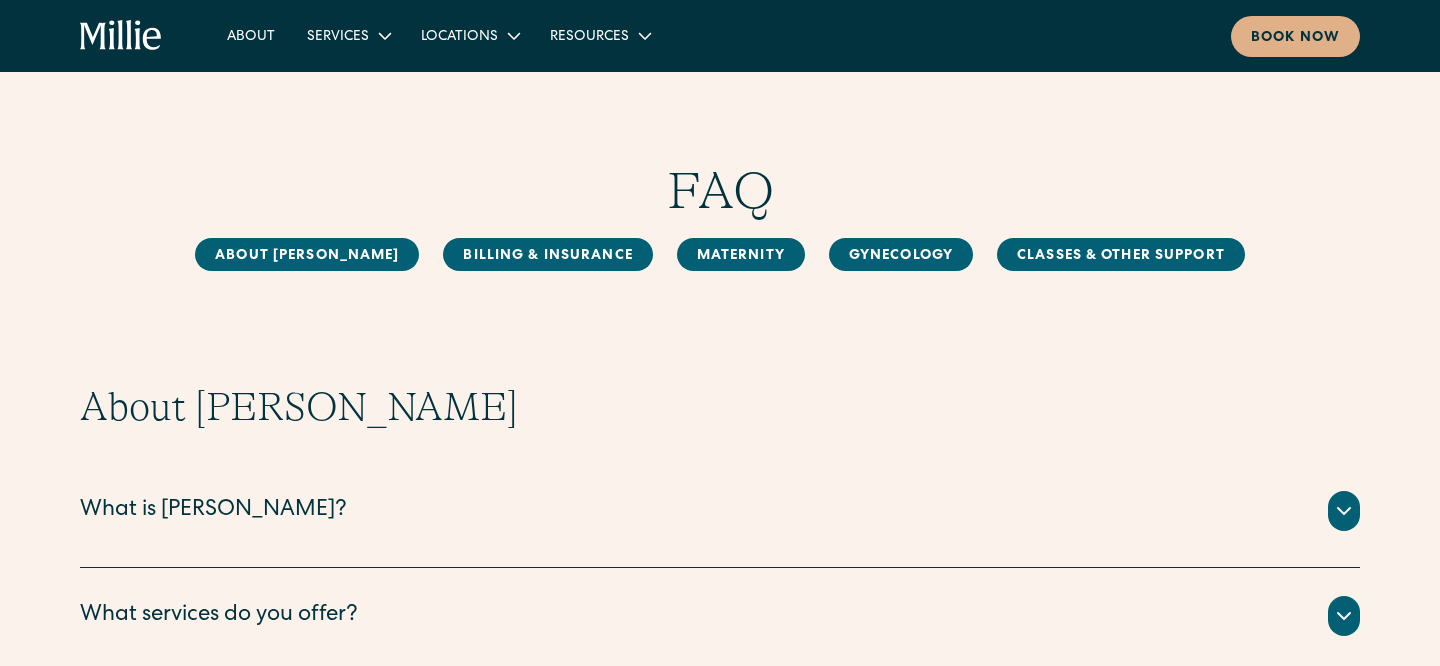 scroll, scrollTop: 0, scrollLeft: 0, axis: both 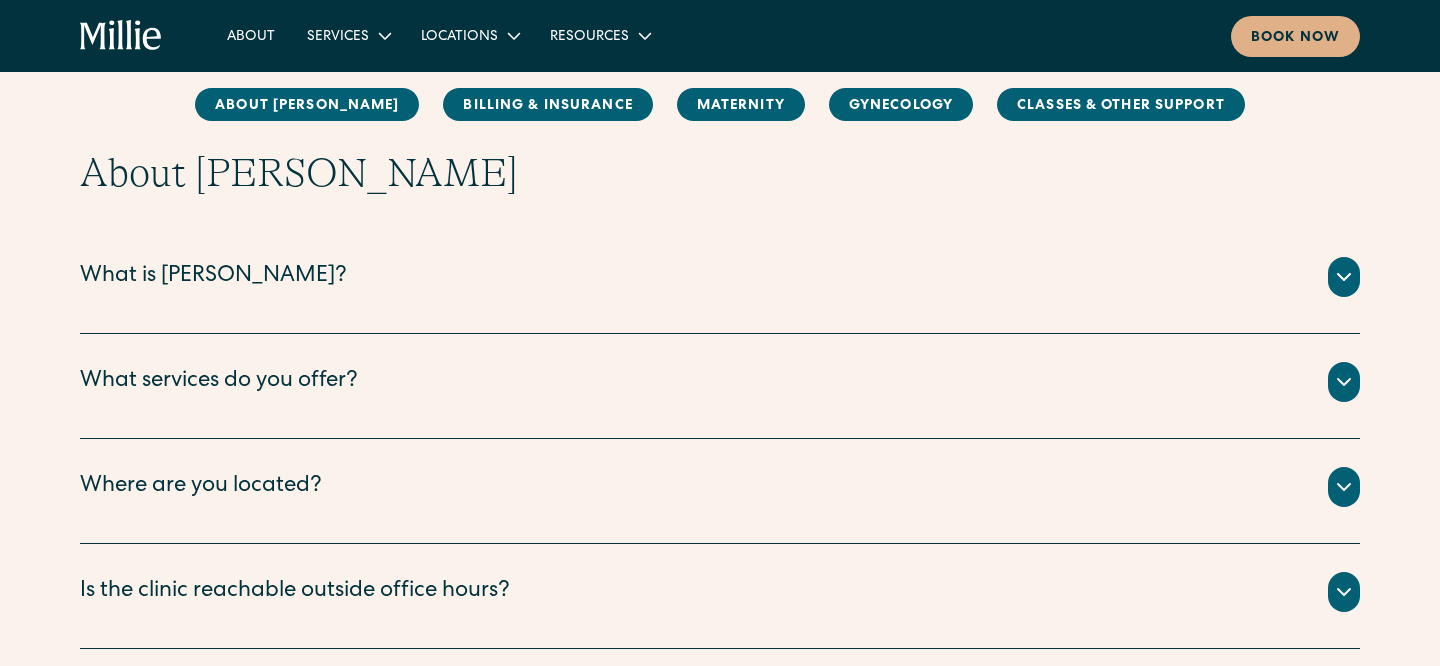 click on "What is Millie?" at bounding box center [213, 277] 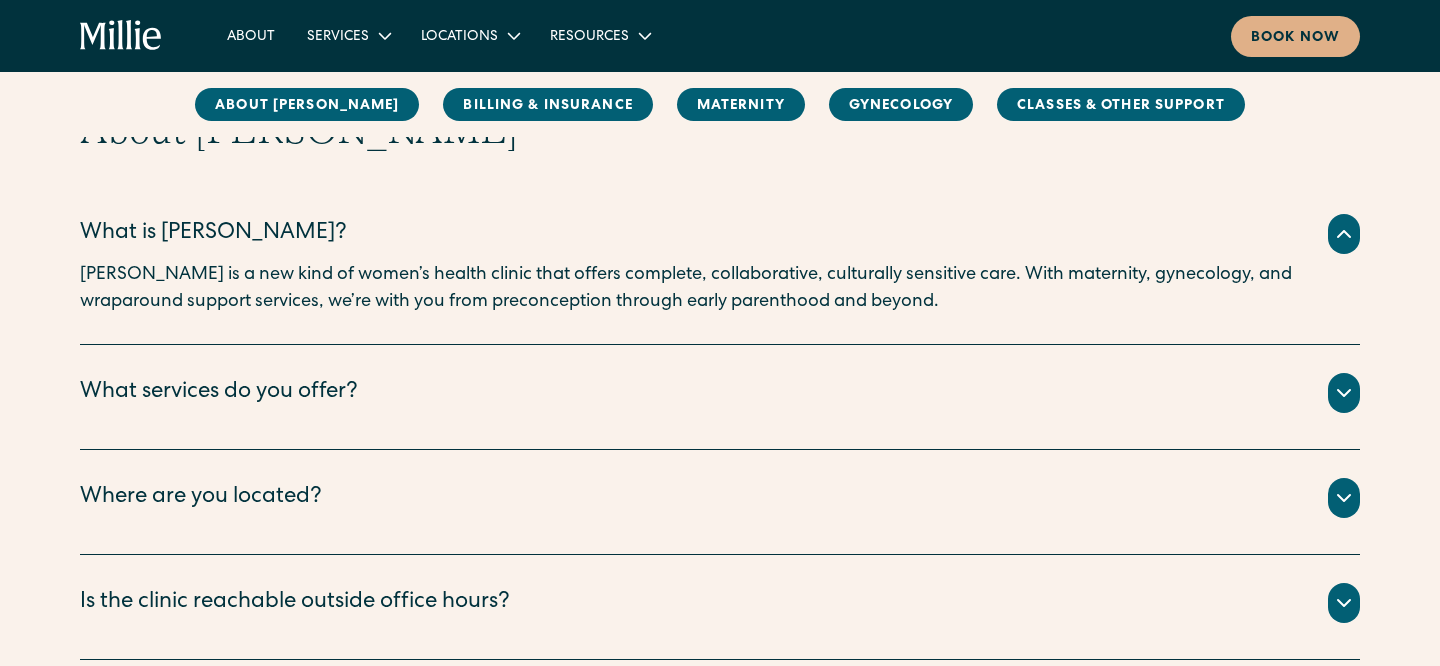scroll, scrollTop: 278, scrollLeft: 0, axis: vertical 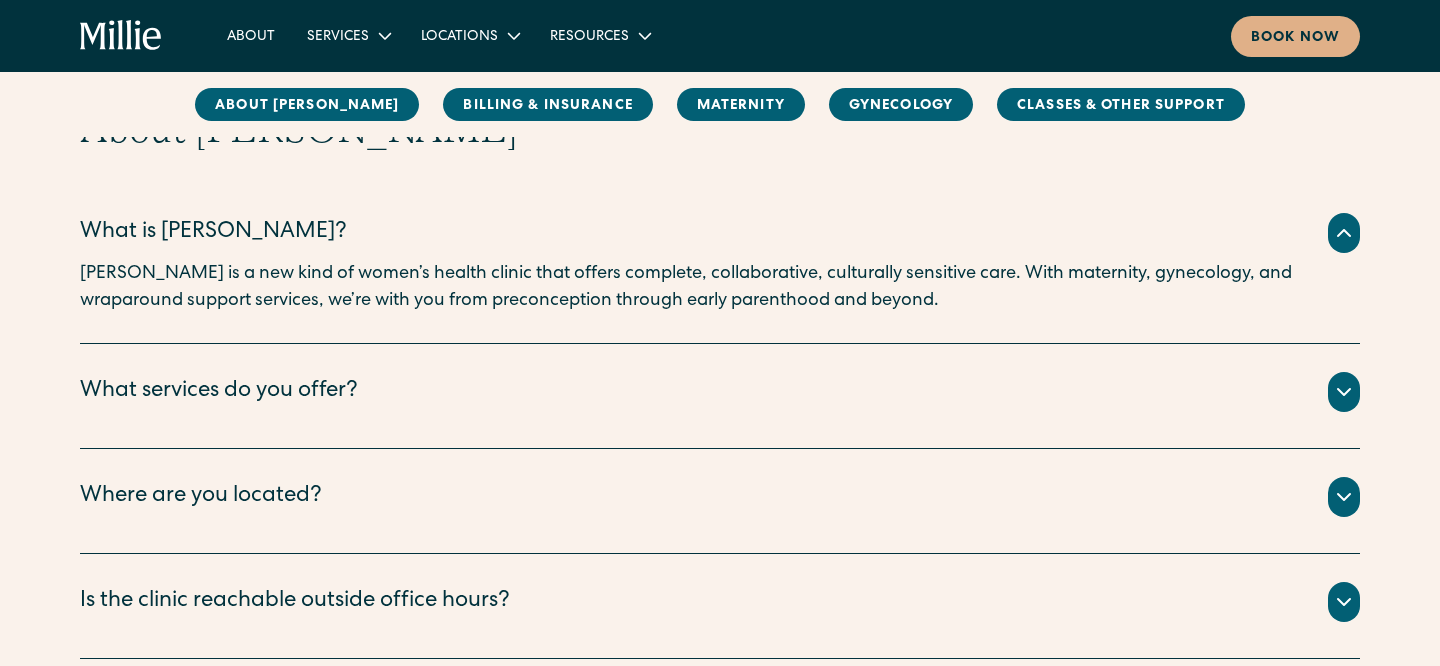 click on "About Millie What is Millie? Millie is a new kind of women’s health clinic that offers complete, collaborative, culturally sensitive care. With maternity, gynecology, and wraparound support services, we’re with you from preconception through early parenthood and beyond. What services do you offer? We offer  maternity ,  gynecology , and  classes & other support . ‍ Where are you located? We have two locations: Berkeley and South Bay. ‍ Our Berkeley clinic is located at 2999 Regent Street, Suite 524, Berkeley, CA 94705. Our South Bay clinic is located at 1471 Saratoga Ave, Suite 101, San Jose, CA 95129. Is the clinic reachable outside office hours? To reach our Berkeley clinic after business hours, call (510) 495-0310. For questions about booking an appointment, email  berkeleyfrontdesk@millieclinic.com .  To reach our South Bay clinic after business hours, call (408) 762-5855. For questions about booking an appointment, email  sanjosefrontdesk@millieclinic.com ." at bounding box center [720, 382] 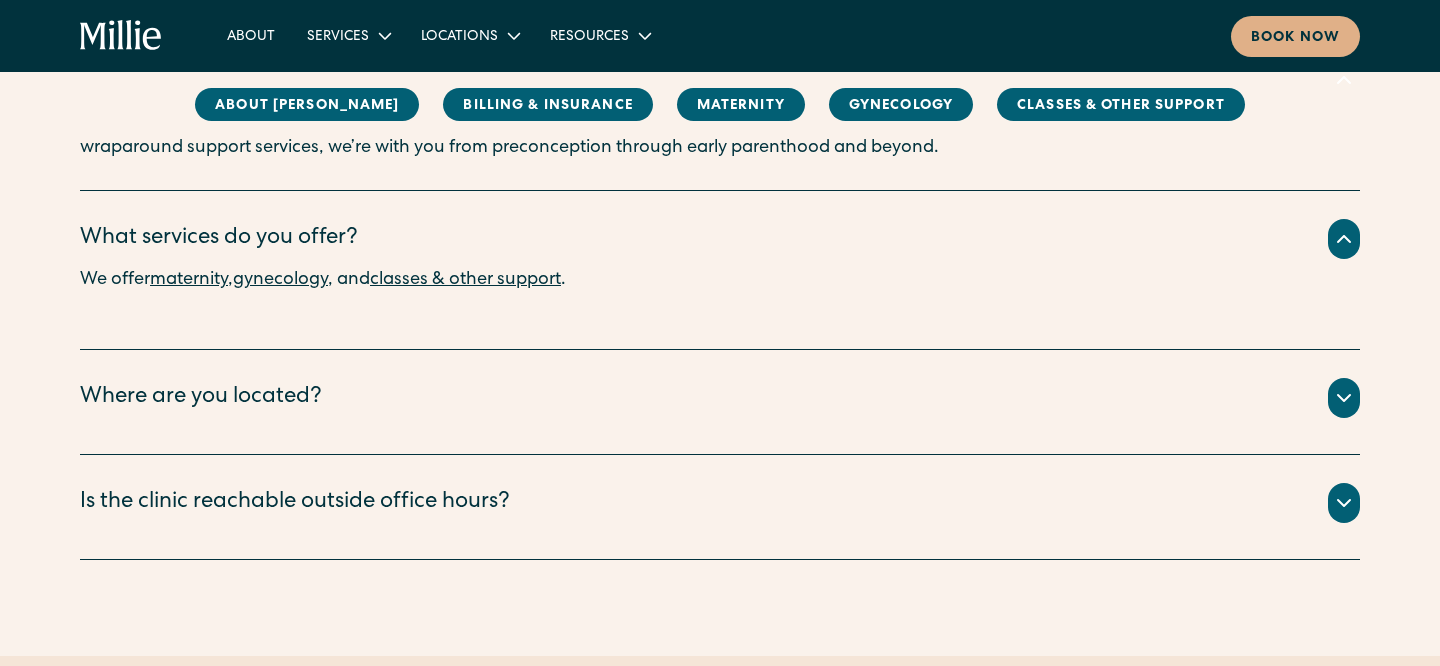 scroll, scrollTop: 429, scrollLeft: 0, axis: vertical 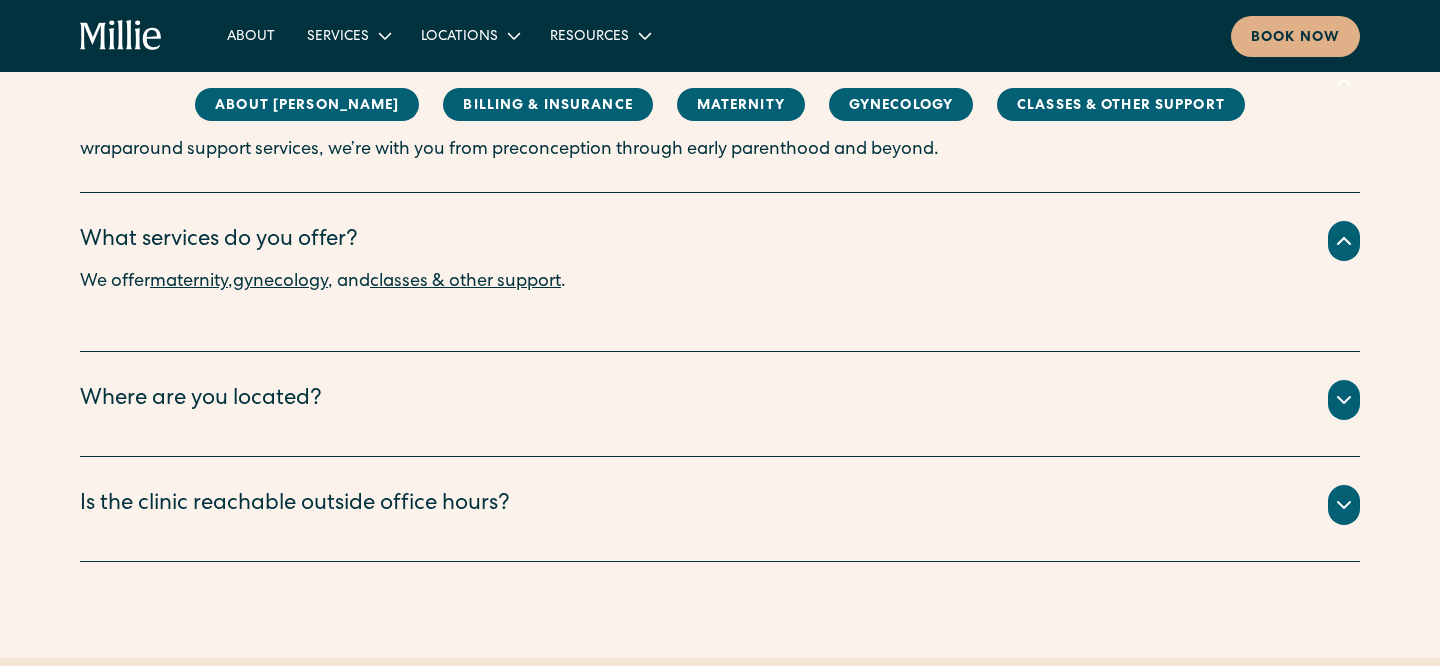 click on "Where are you located?" at bounding box center [720, 400] 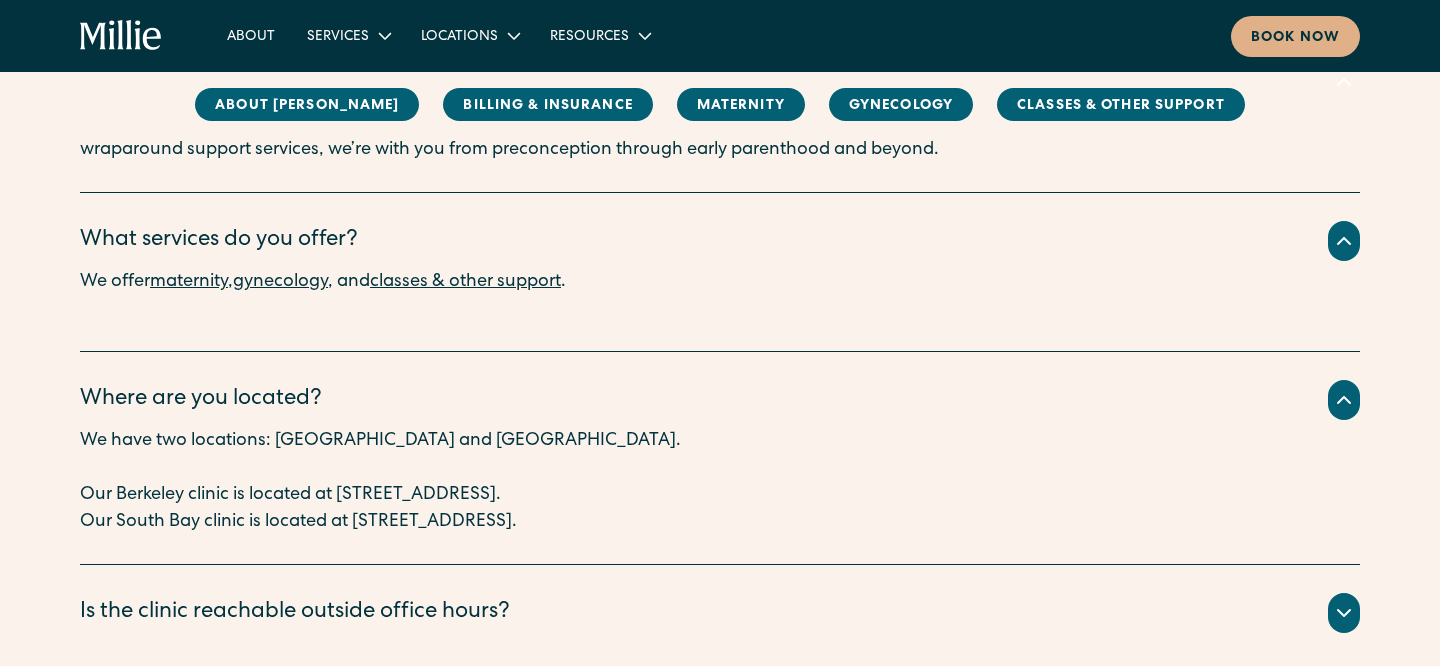 click on "Where are you located?" at bounding box center (720, 400) 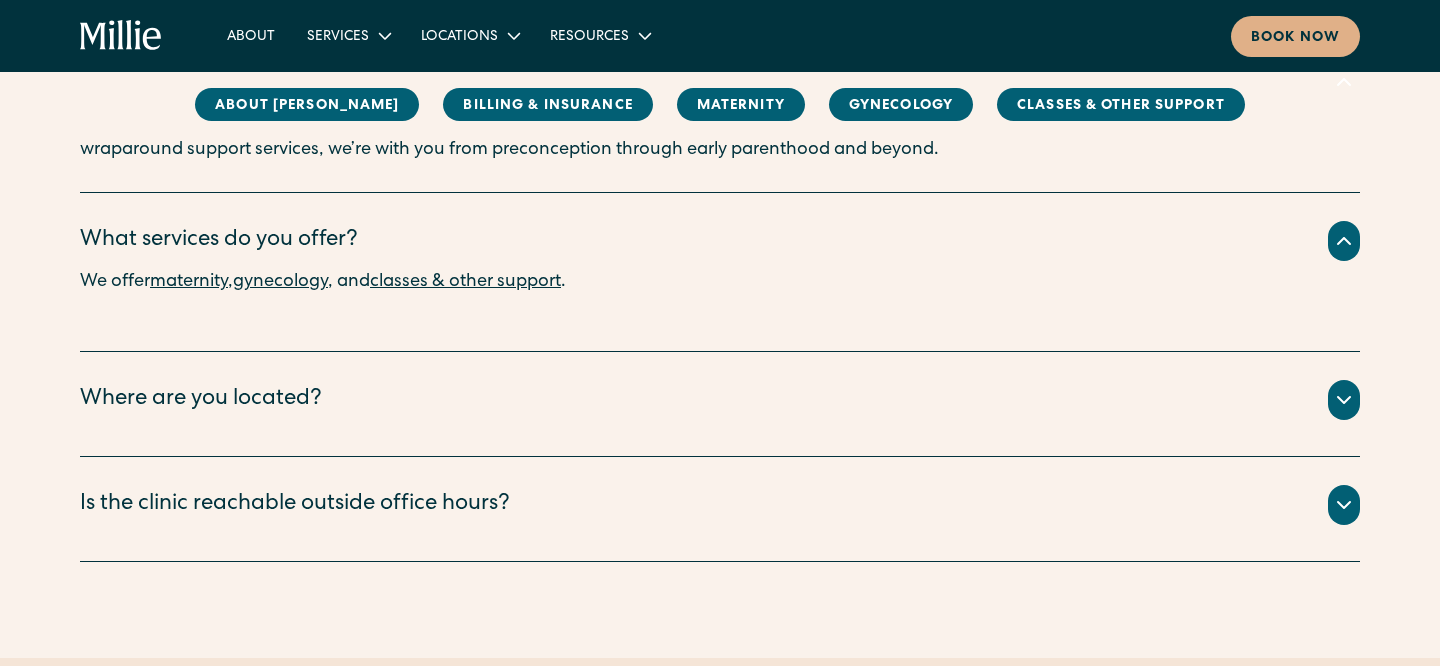 click on "Is the clinic reachable outside office hours?" at bounding box center [295, 505] 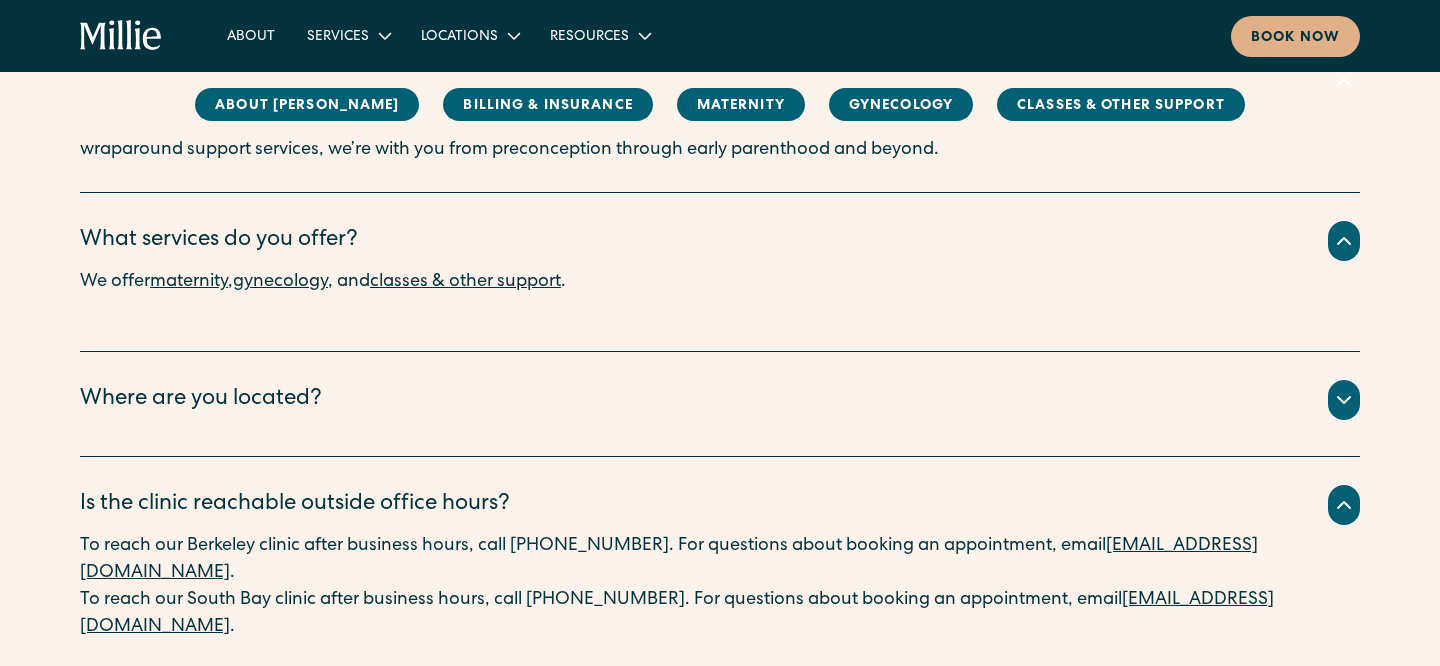 click on "Is the clinic reachable outside office hours?" at bounding box center [295, 505] 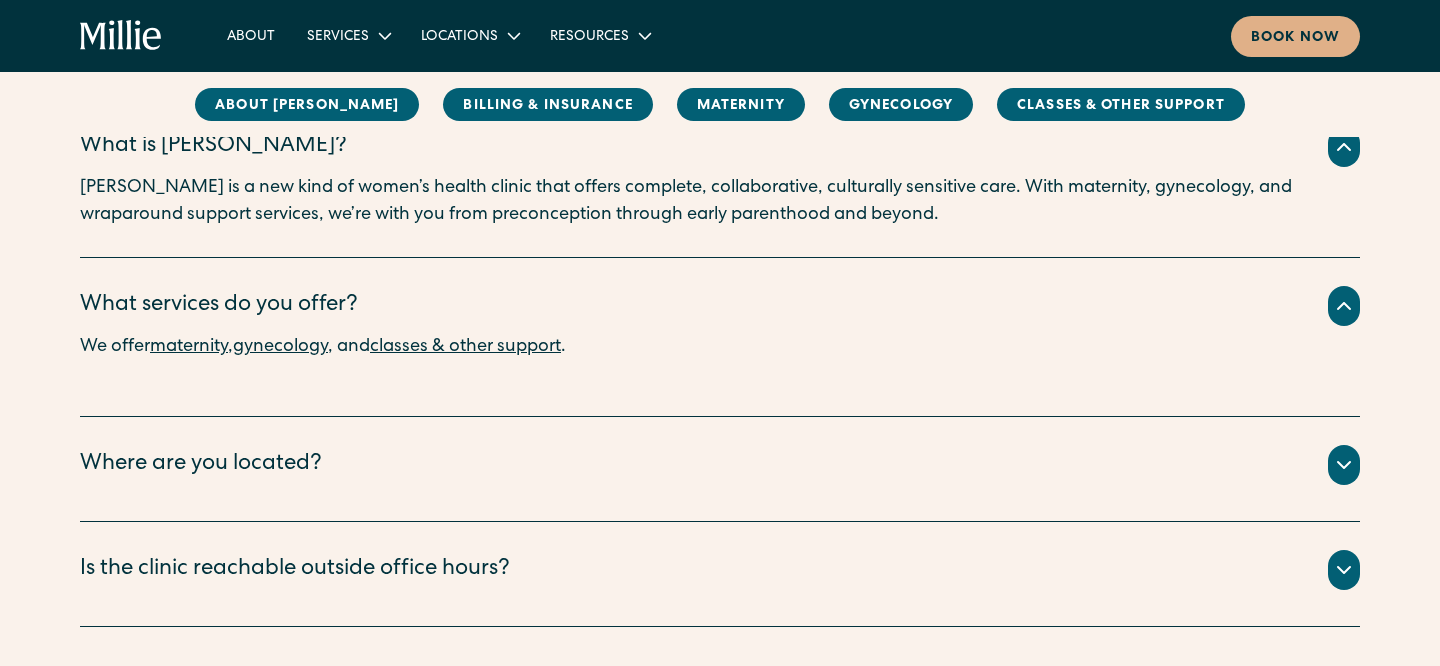 scroll, scrollTop: 338, scrollLeft: 0, axis: vertical 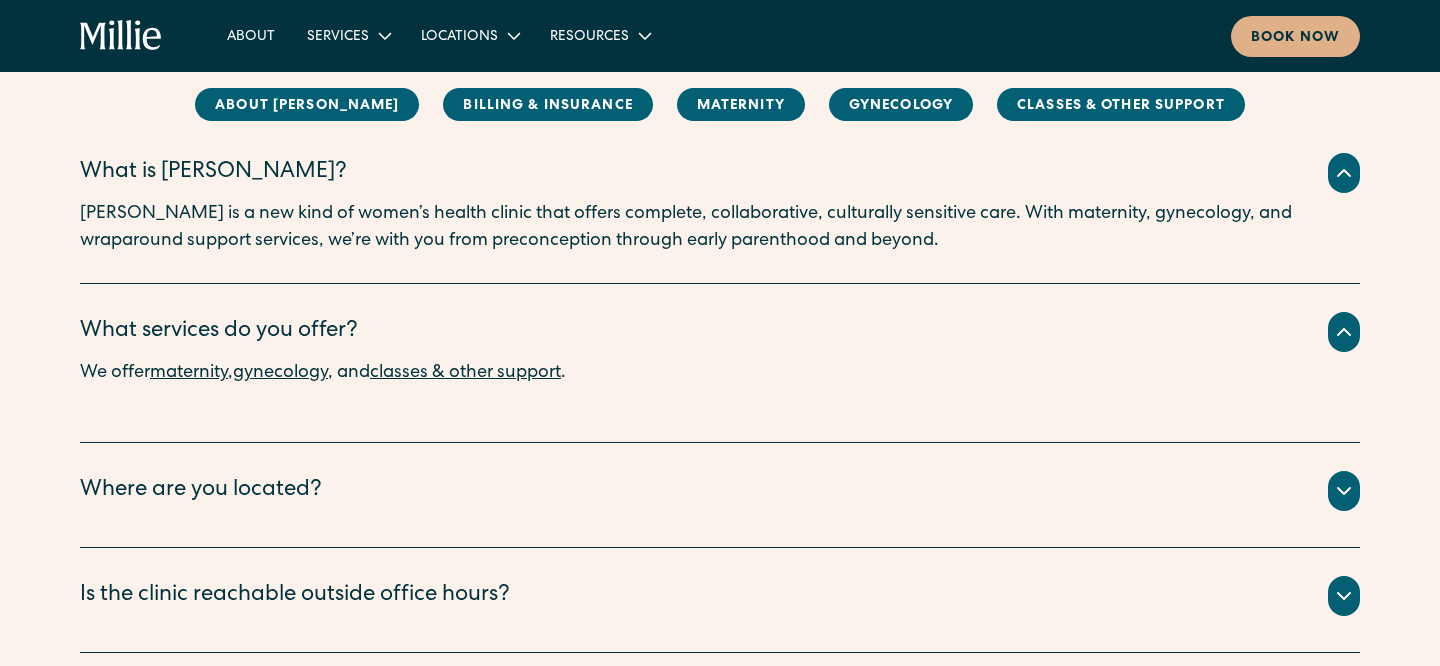 click on "maternity" at bounding box center (189, 373) 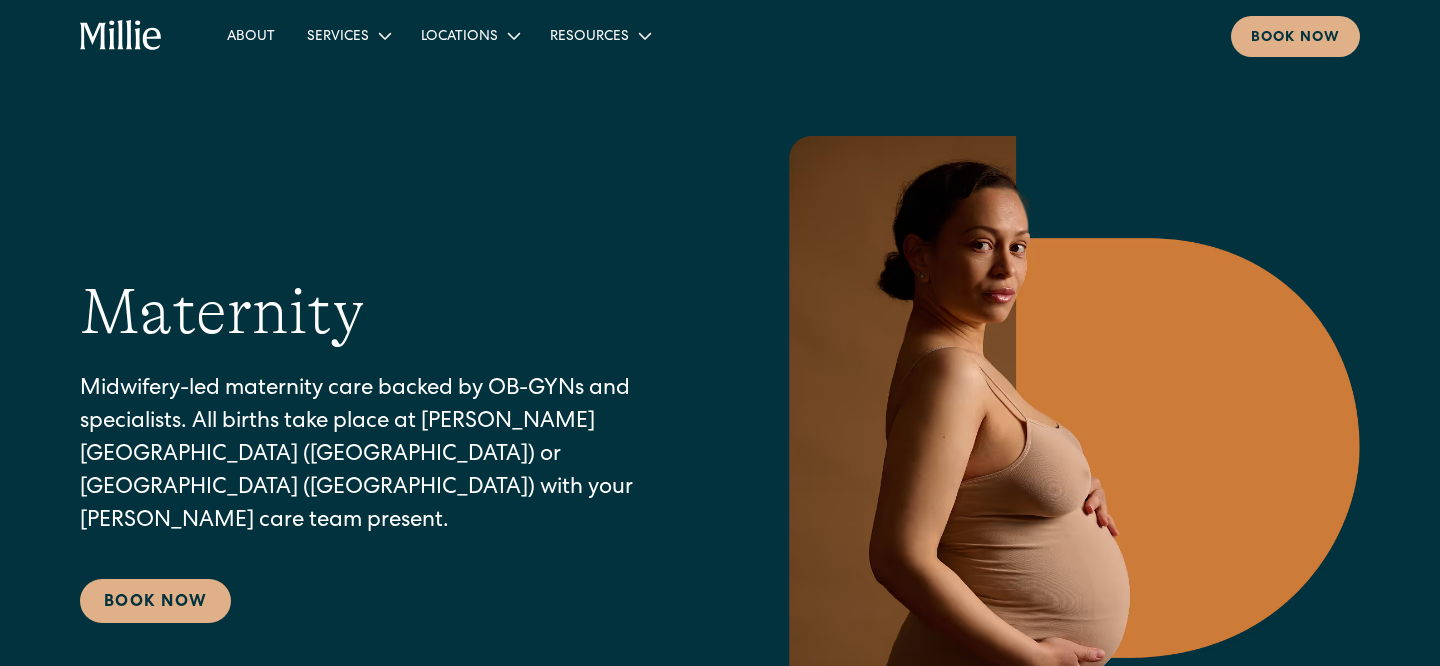 scroll, scrollTop: 0, scrollLeft: 0, axis: both 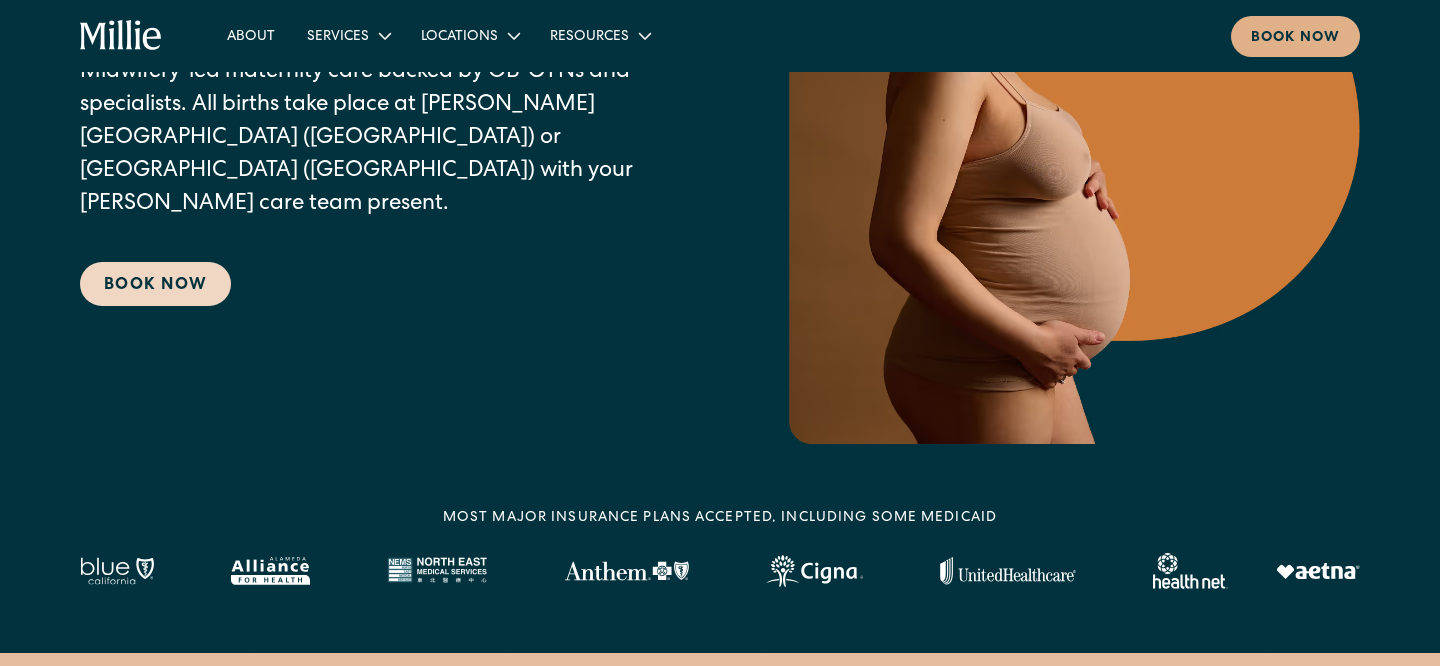 click on "Book Now" at bounding box center (155, 284) 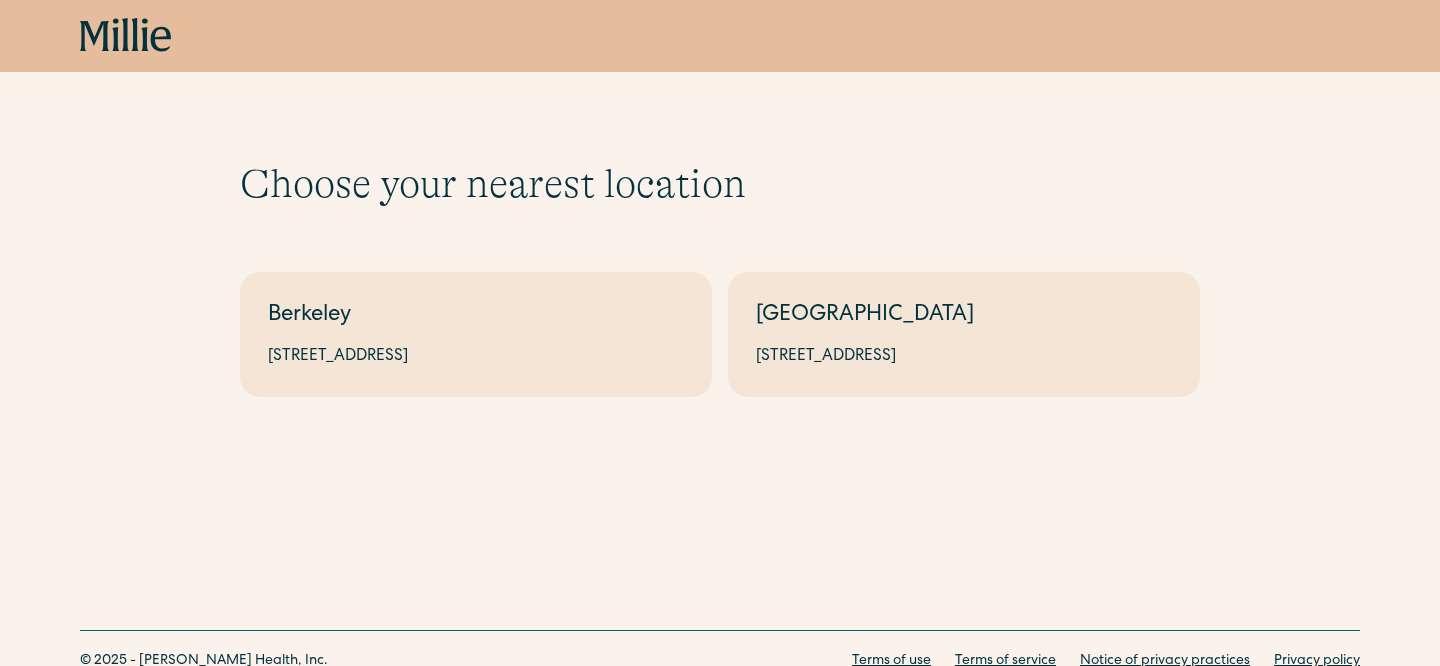 scroll, scrollTop: 0, scrollLeft: 0, axis: both 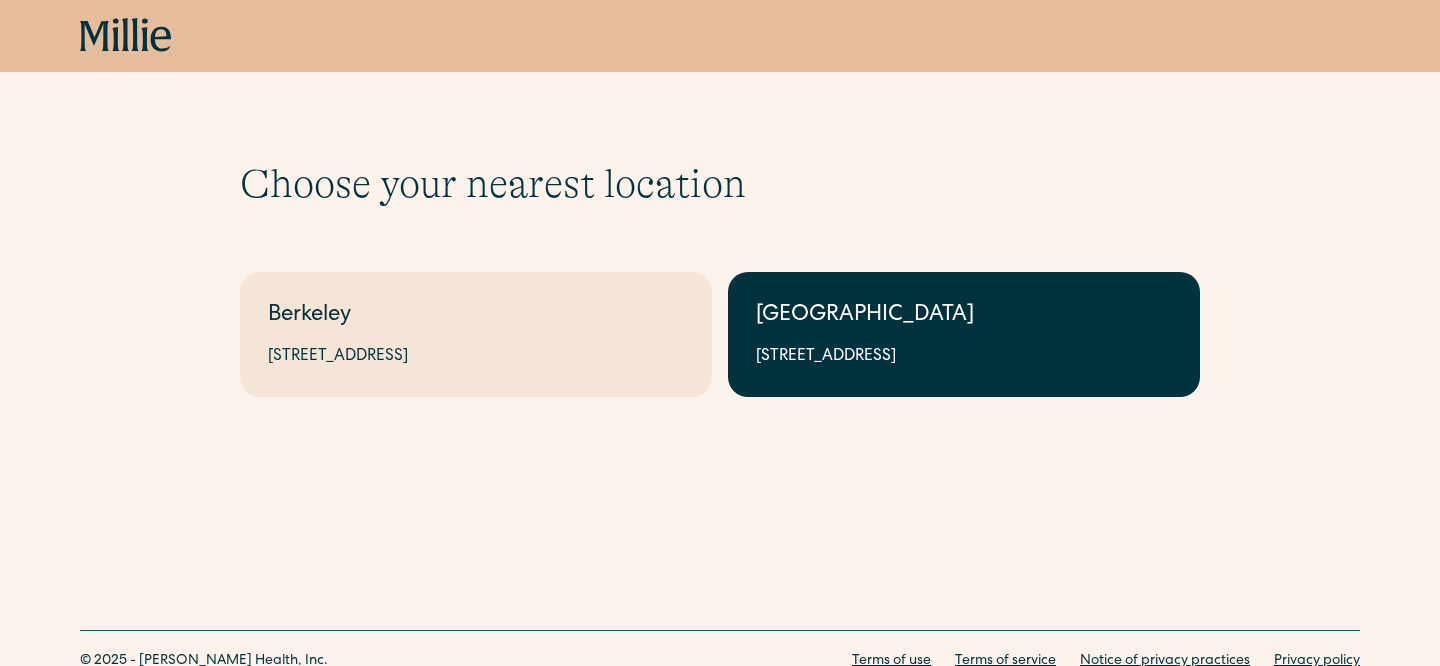 click on "[GEOGRAPHIC_DATA] [STREET_ADDRESS]" at bounding box center (964, 334) 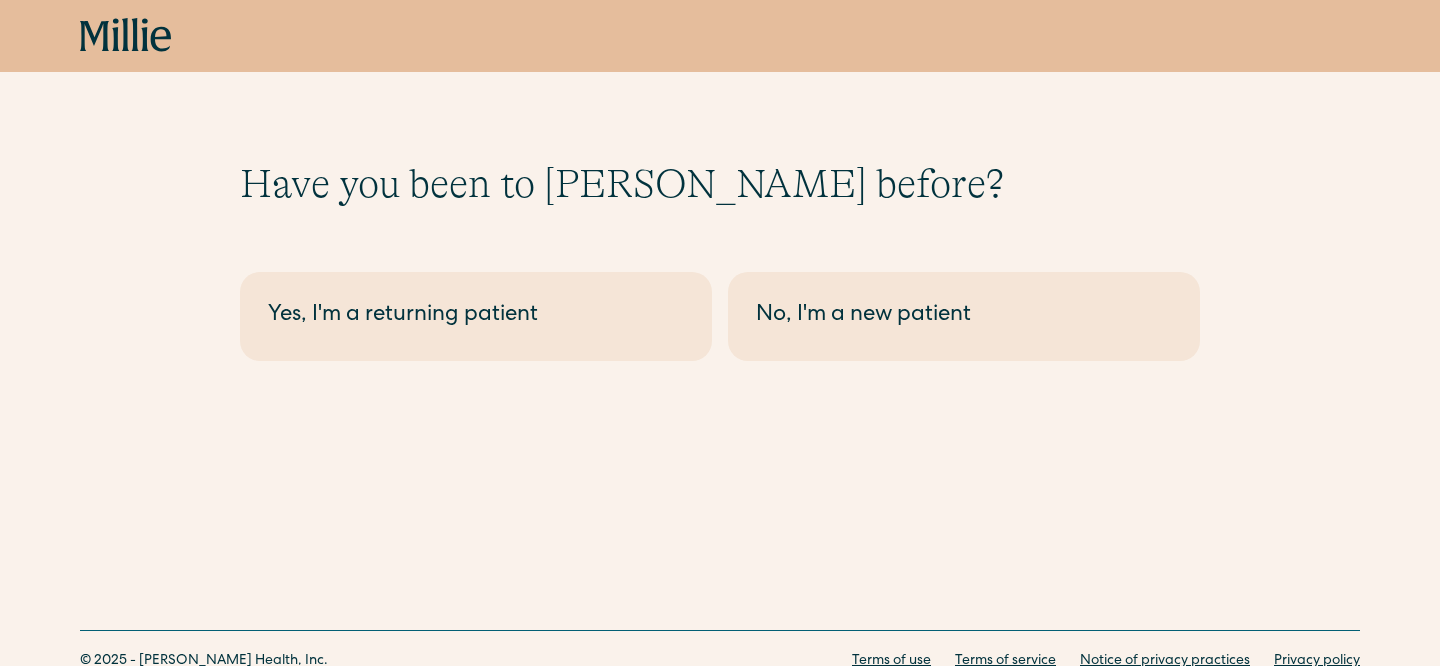 scroll, scrollTop: 0, scrollLeft: 0, axis: both 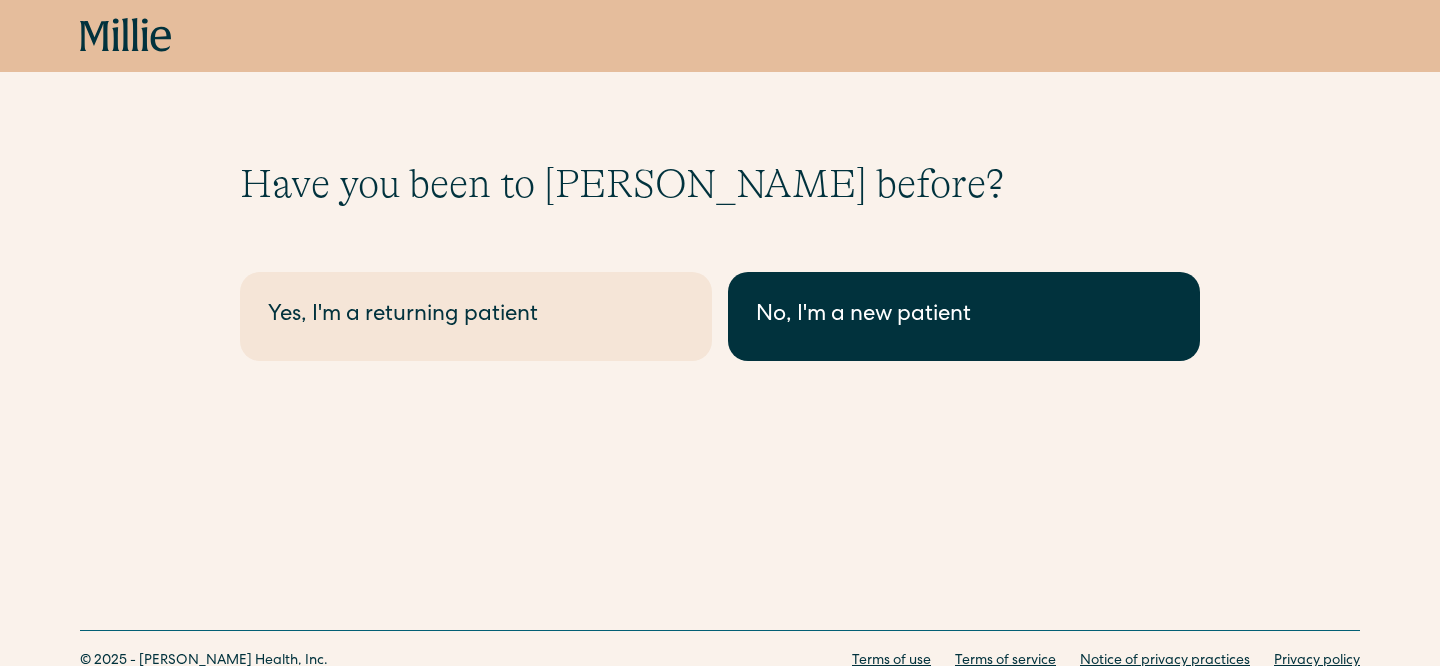 click on "No, I'm a new patient" at bounding box center [964, 316] 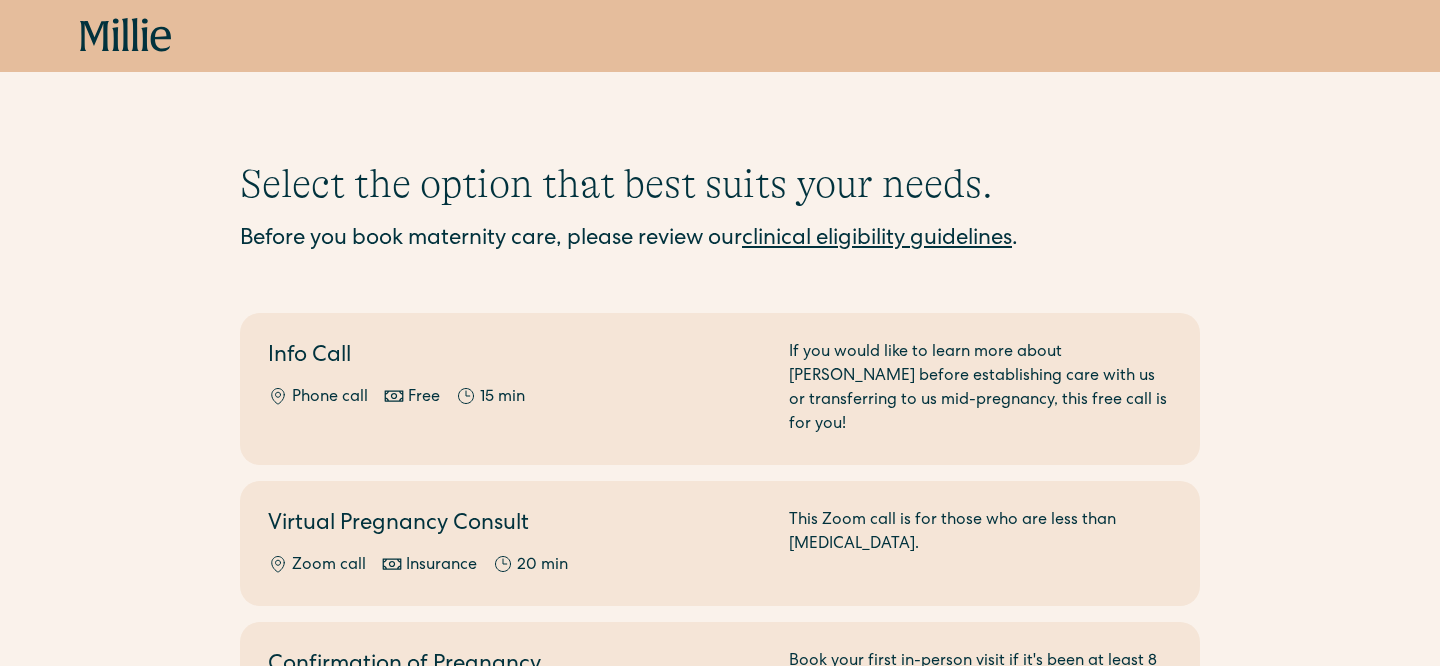 scroll, scrollTop: 0, scrollLeft: 0, axis: both 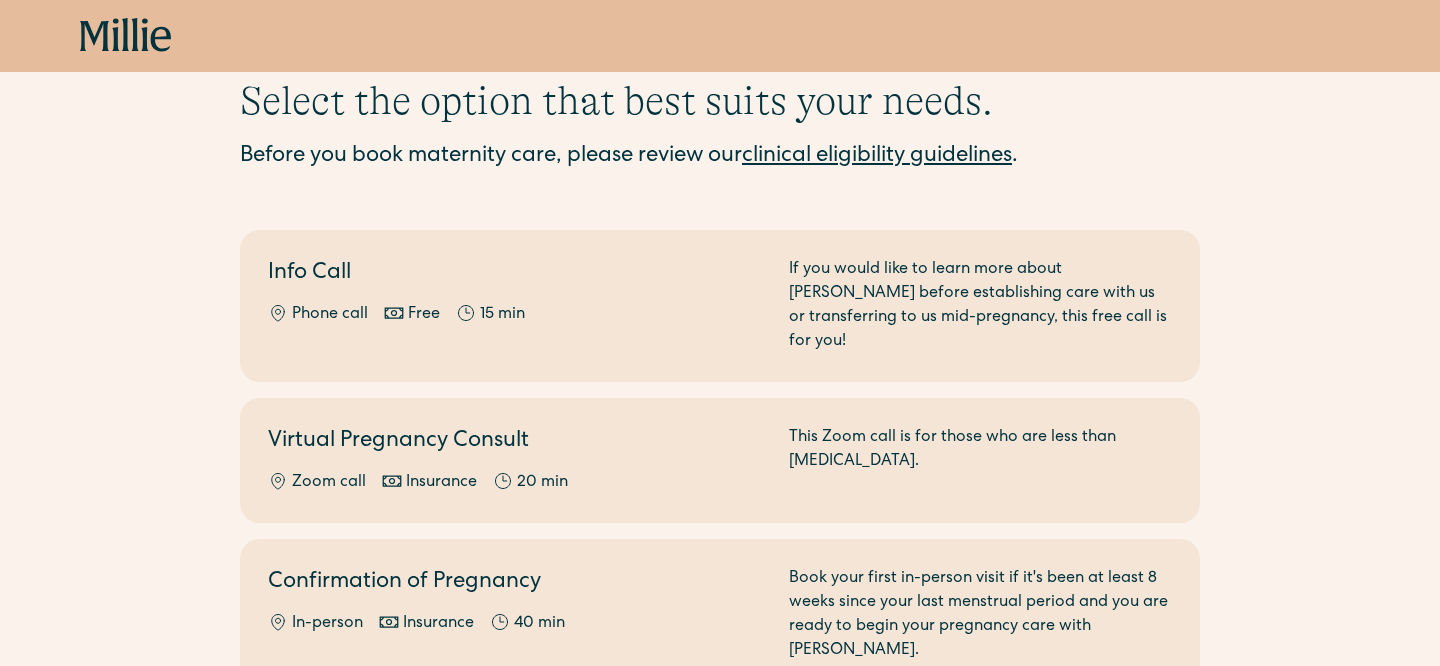 click on "Select the option that best suits your needs. Before you book maternity care, please review our  clinical eligibility guidelines . Before you book maternity care, please review our  clinical eligibility guidelines . Classes & Workshops Lactation Postpartum & Other Support Maternity + New Patient + Berkeley Info Call Phone call Free 15 min If you would like to learn more about Millie before establishing care with us or transferring to us mid-pregnancy, this free call is for you! Virtual Pregnancy Consult Zoom call Insurance 20 min This Zoom call is for those who are less than 8 weeks pregnant. Confirmation of Pregnancy In-person Insurance 40 min Book your first in-person visit if it's been at least 8 weeks since your last menstrual period and you are ready to begin your pregnancy care with Millie. Potential Transfer of Care Zoom call Insurance 20 min This Zoom call is for those who are interested in transferring their pregnancy care to Millie. Maternity + New Patient + South Bay Info Call Phone call Free" at bounding box center [720, 456] 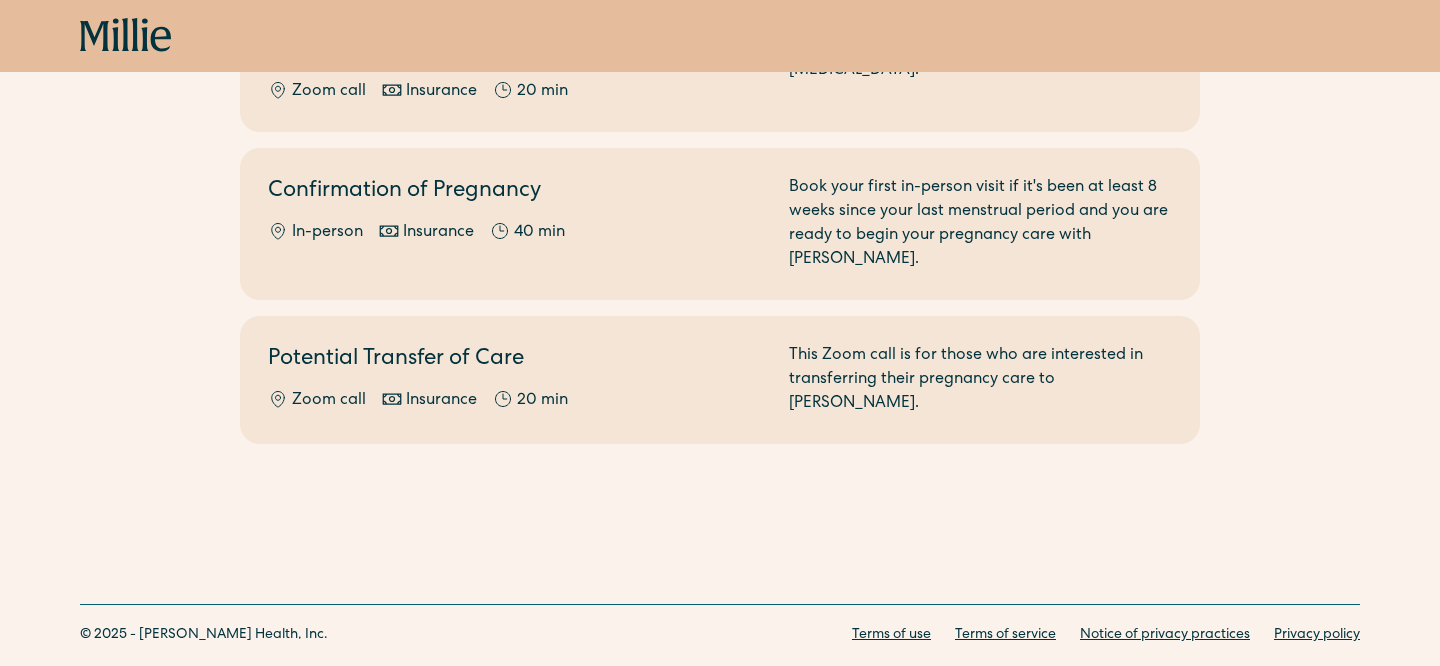 scroll, scrollTop: 475, scrollLeft: 0, axis: vertical 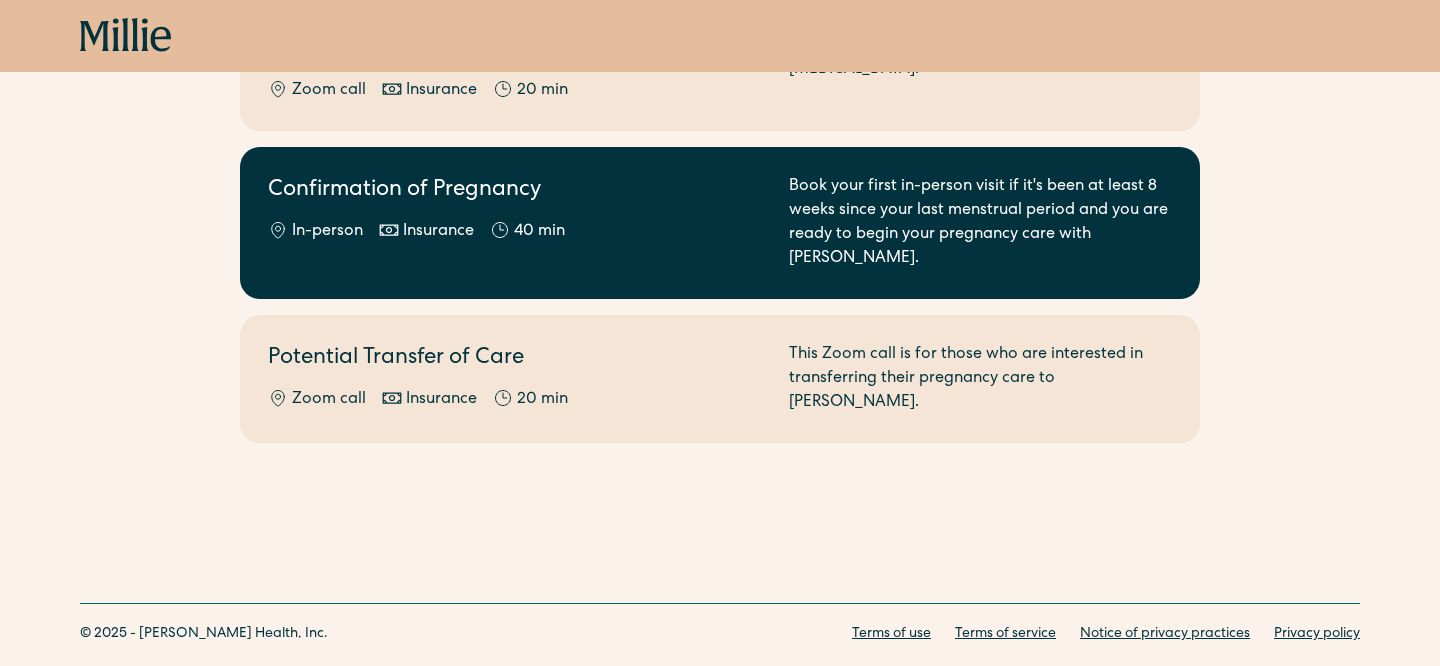 click on "Insurance" at bounding box center (426, 232) 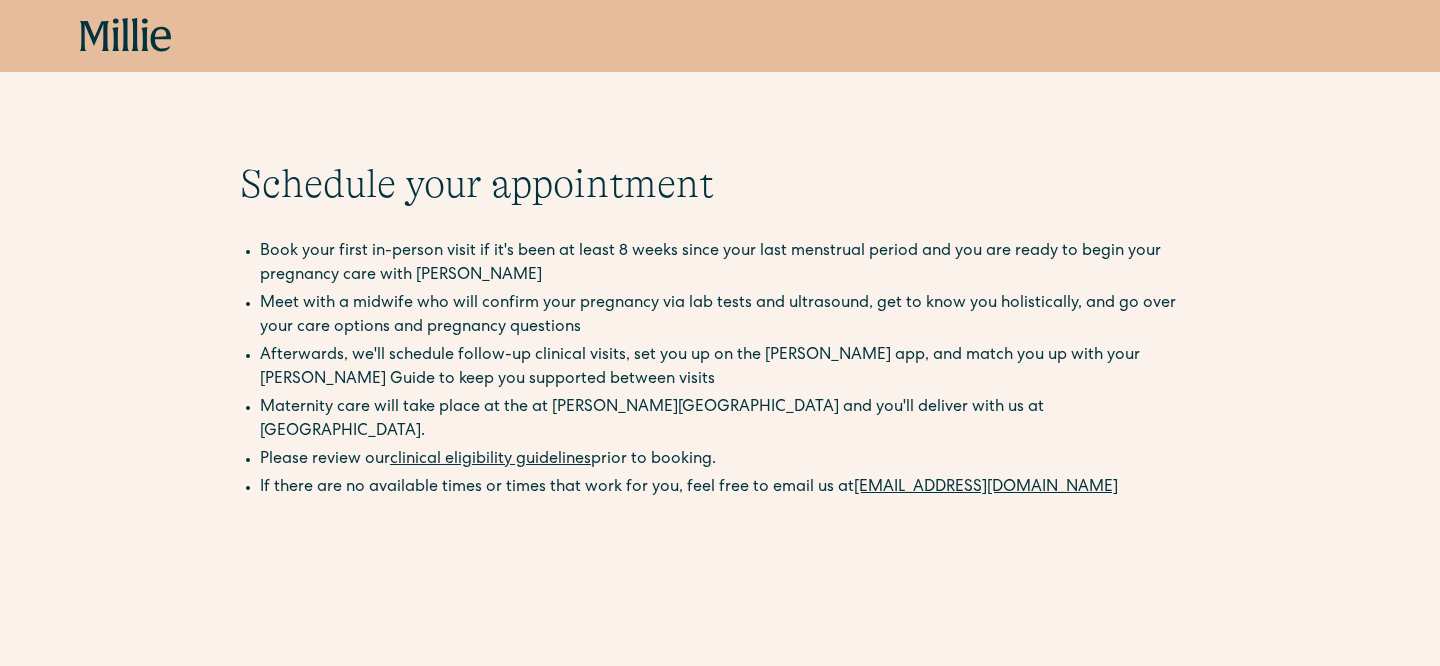 scroll, scrollTop: 0, scrollLeft: 0, axis: both 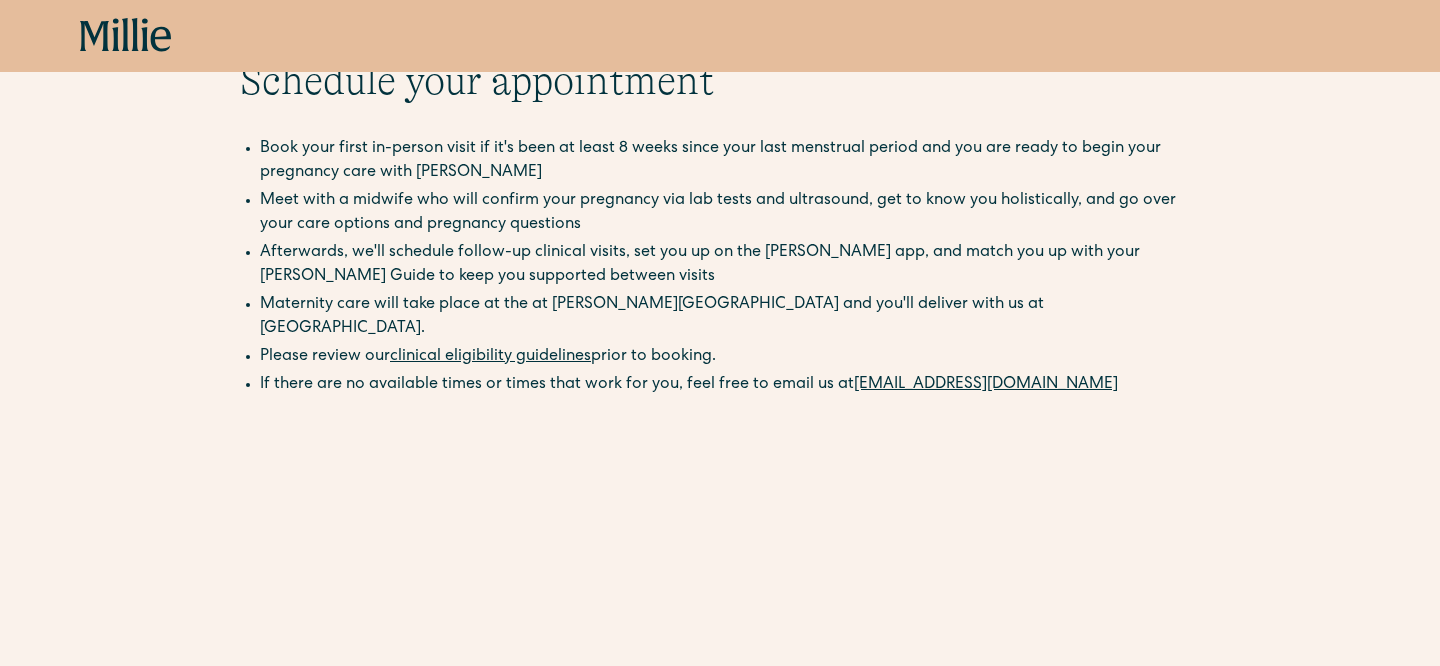 click on "Schedule your appointment Book your first in-person visit if it's been at least 8 weeks since your last menstrual period and you are ready to begin your pregnancy care with Millie Meet with a midwife who will confirm your pregnancy via lab tests and ultrasound, get to know you holistically, and go over your care options and pregnancy questions  Afterwards, we'll schedule follow-up clinical visits, set you up on the Millie app, and match you up with your Millie Guide to keep you supported between visits  This below only shows on maternity + location Maternity care will take place at the at Millie Clinic and you'll deliver with us at Alta Bates Hospital. Please review our  clinical eligibility guidelines  prior to booking. Maternity care will take place at the at Millie Clinic and you'll deliver with us at Good Samaritan Hospital. Please review our  clinical eligibility guidelines  prior to booking. If there are no available times or times that work for you, feel free to email us at  support@millieclinic.com" at bounding box center [720, 659] 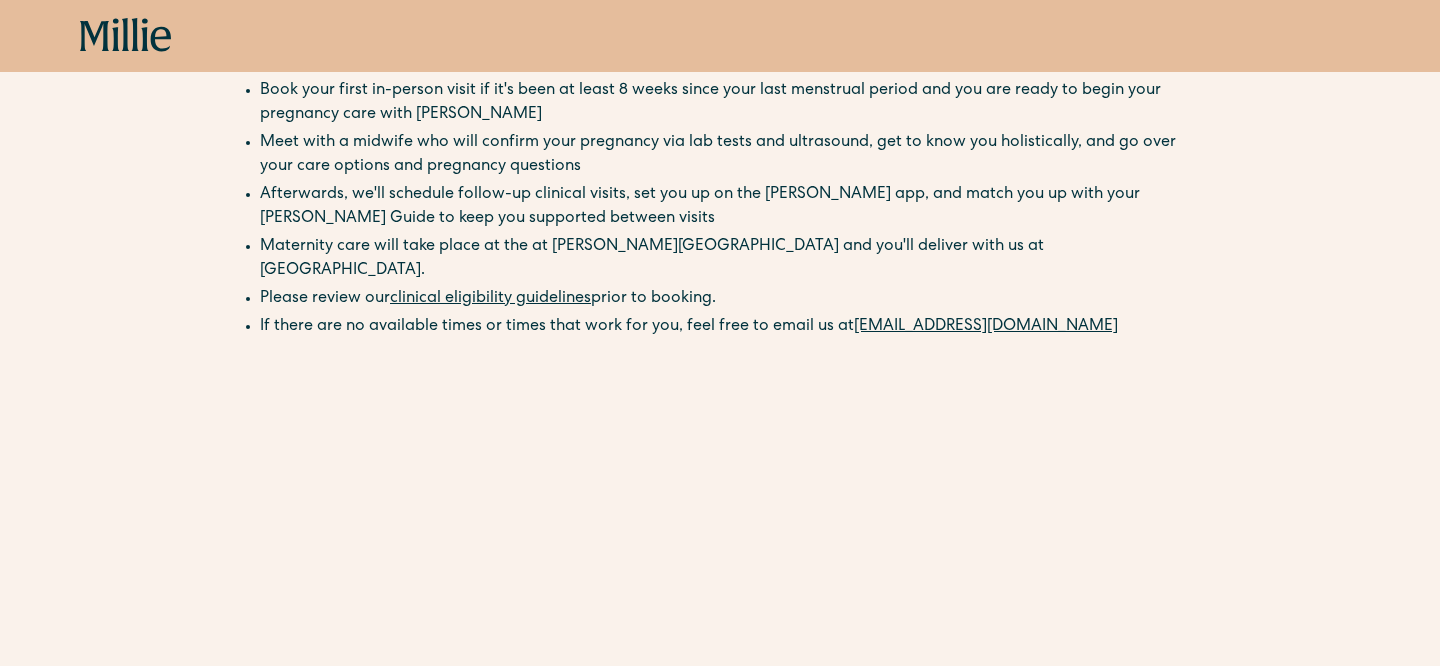 scroll, scrollTop: 169, scrollLeft: 0, axis: vertical 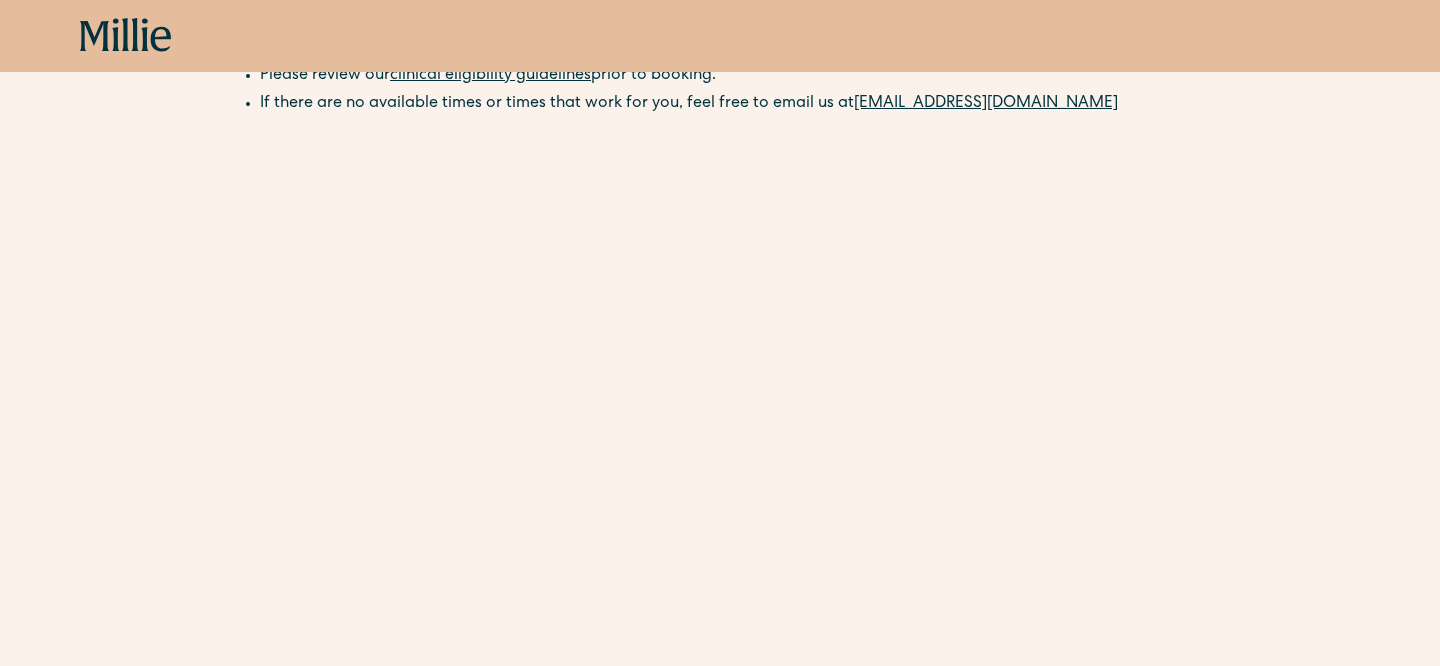 click on "Schedule your appointment Book your first in-person visit if it's been at least 8 weeks since your last menstrual period and you are ready to begin your pregnancy care with Millie Meet with a midwife who will confirm your pregnancy via lab tests and ultrasound, get to know you holistically, and go over your care options and pregnancy questions  Afterwards, we'll schedule follow-up clinical visits, set you up on the Millie app, and match you up with your Millie Guide to keep you supported between visits  This below only shows on maternity + location Maternity care will take place at the at Millie Clinic and you'll deliver with us at Alta Bates Hospital. Please review our  clinical eligibility guidelines  prior to booking. Maternity care will take place at the at Millie Clinic and you'll deliver with us at Good Samaritan Hospital. Please review our  clinical eligibility guidelines  prior to booking. If there are no available times or times that work for you, feel free to email us at  support@millieclinic.com" at bounding box center [720, 378] 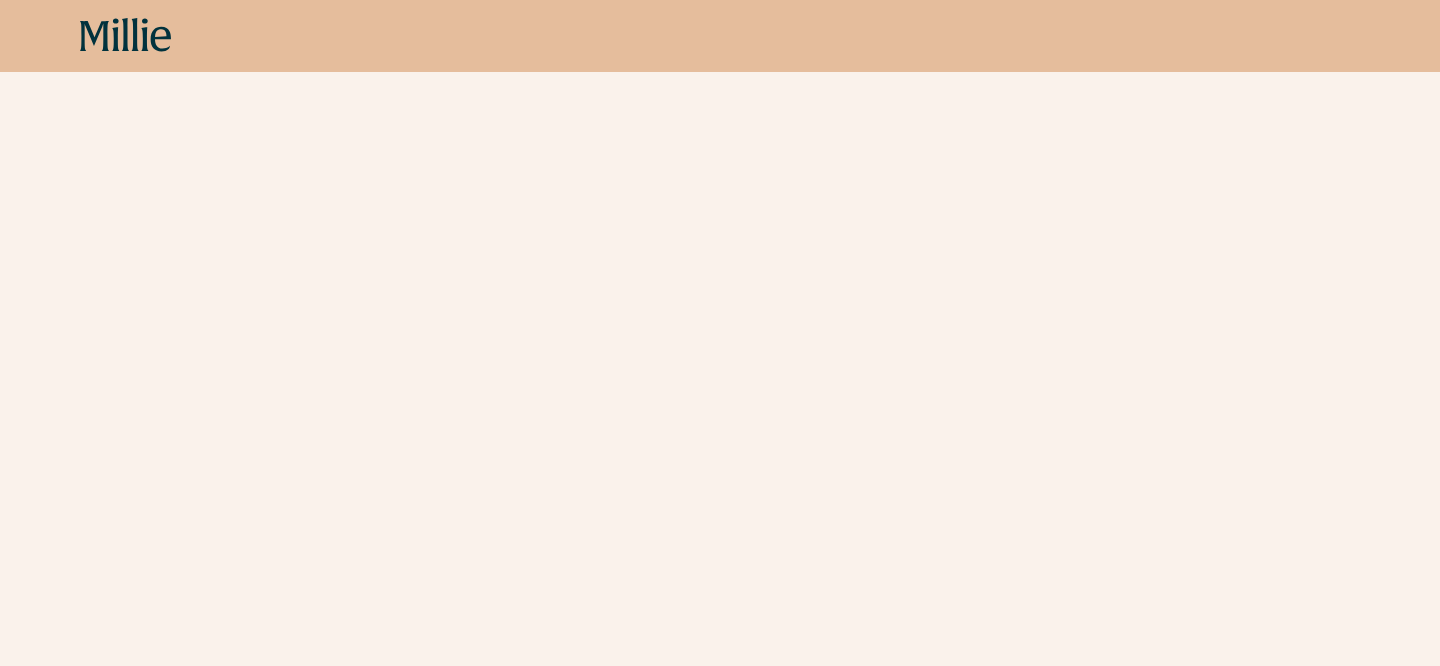 scroll, scrollTop: 945, scrollLeft: 0, axis: vertical 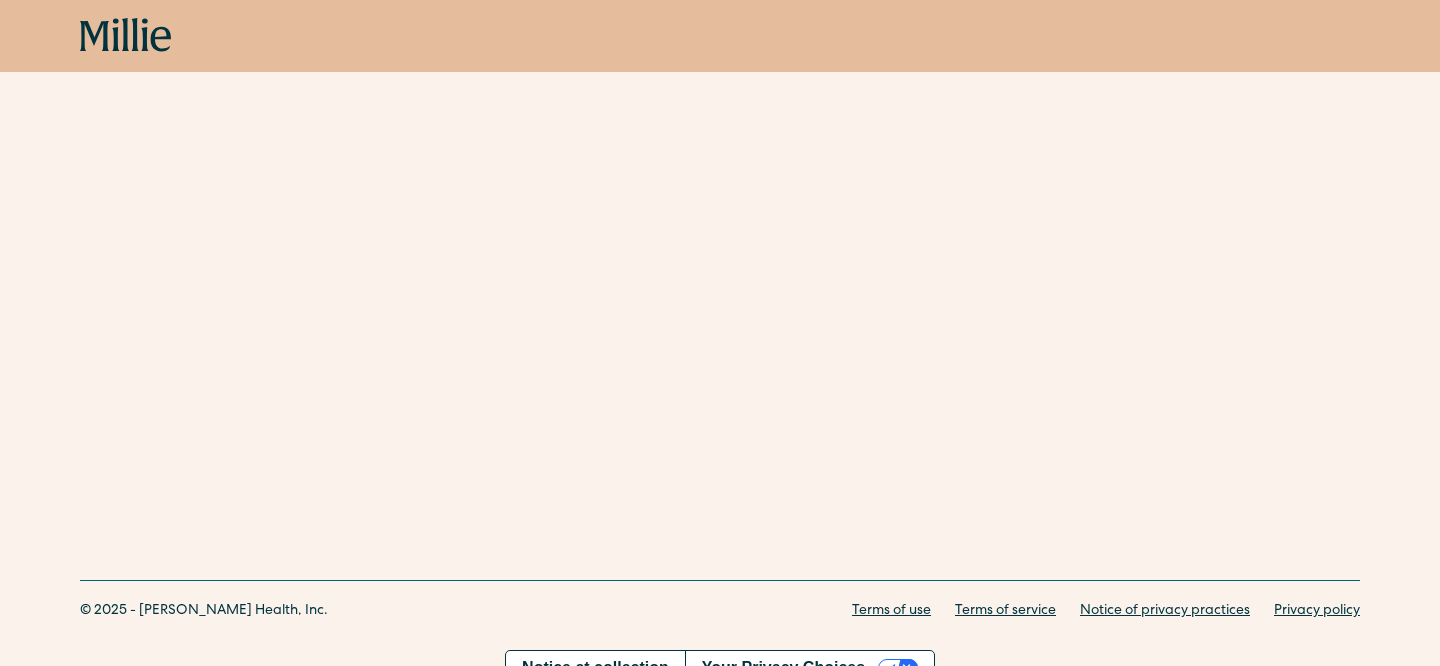 click on "Schedule your appointment Book your first in-person visit if it's been at least 8 weeks since your last menstrual period and you are ready to begin your pregnancy care with Millie Meet with a midwife who will confirm your pregnancy via lab tests and ultrasound, get to know you holistically, and go over your care options and pregnancy questions  Afterwards, we'll schedule follow-up clinical visits, set you up on the Millie app, and match you up with your Millie Guide to keep you supported between visits  This below only shows on maternity + location Maternity care will take place at the at Millie Clinic and you'll deliver with us at Alta Bates Hospital. Please review our  clinical eligibility guidelines  prior to booking. Maternity care will take place at the at Millie Clinic and you'll deliver with us at Good Samaritan Hospital. Please review our  clinical eligibility guidelines  prior to booking. If there are no available times or times that work for you, feel free to email us at  support@millieclinic.com" at bounding box center (720, -183) 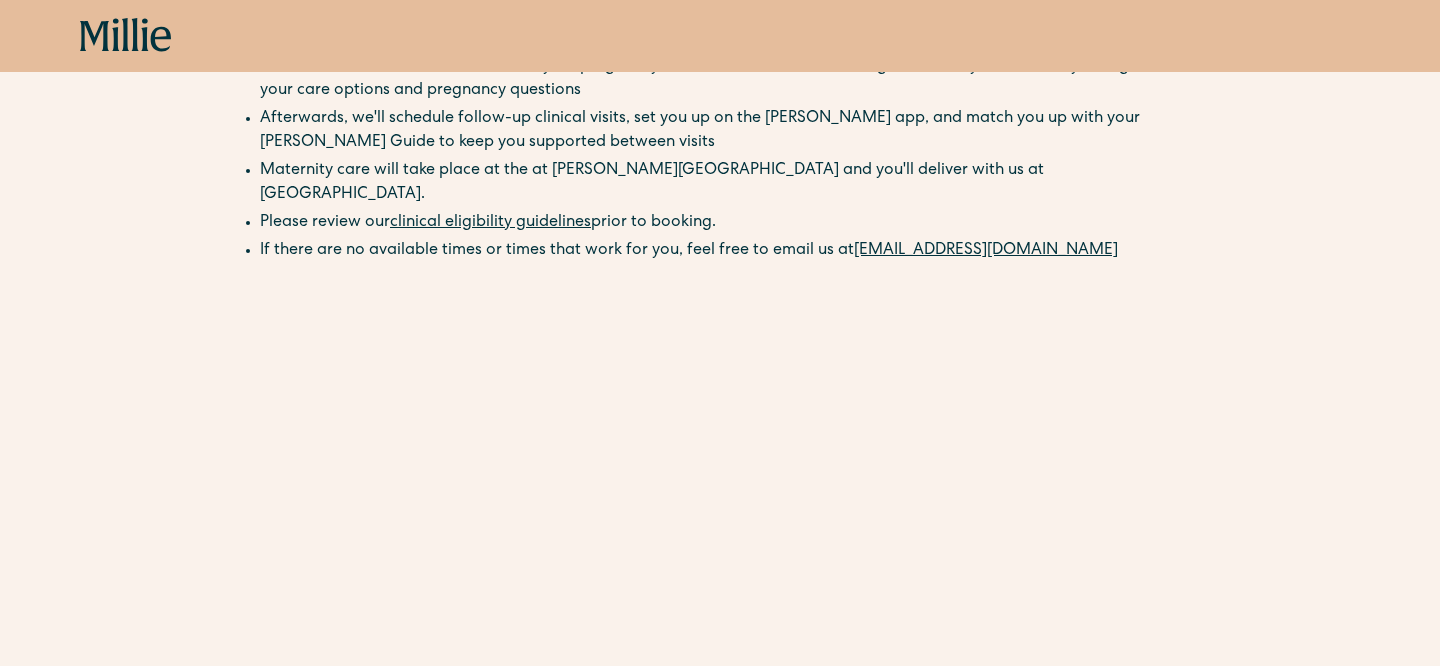 scroll, scrollTop: 239, scrollLeft: 0, axis: vertical 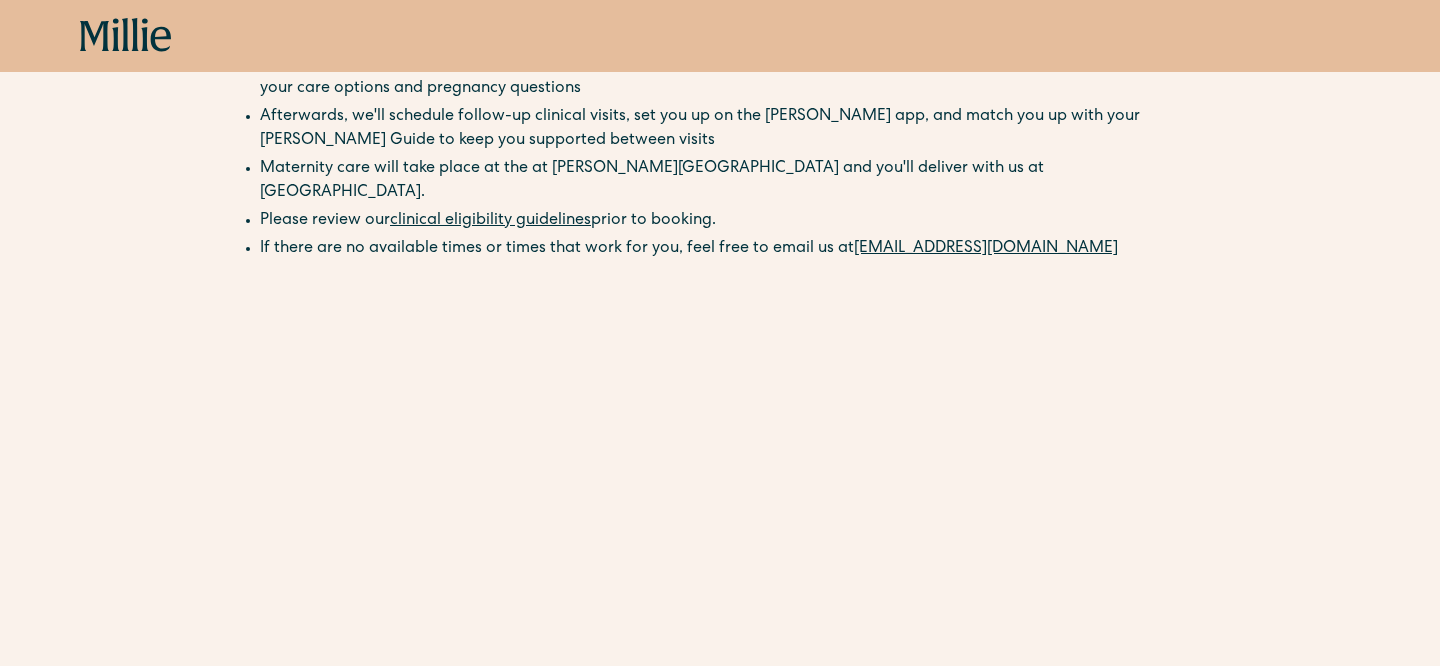 click on "Schedule your appointment Book your first in-person visit if it's been at least 8 weeks since your last menstrual period and you are ready to begin your pregnancy care with Millie Meet with a midwife who will confirm your pregnancy via lab tests and ultrasound, get to know you holistically, and go over your care options and pregnancy questions  Afterwards, we'll schedule follow-up clinical visits, set you up on the Millie app, and match you up with your Millie Guide to keep you supported between visits  This below only shows on maternity + location Maternity care will take place at the at Millie Clinic and you'll deliver with us at Alta Bates Hospital. Please review our  clinical eligibility guidelines  prior to booking. Maternity care will take place at the at Millie Clinic and you'll deliver with us at Good Samaritan Hospital. Please review our  clinical eligibility guidelines  prior to booking. If there are no available times or times that work for you, feel free to email us at  support@millieclinic.com" at bounding box center [720, 523] 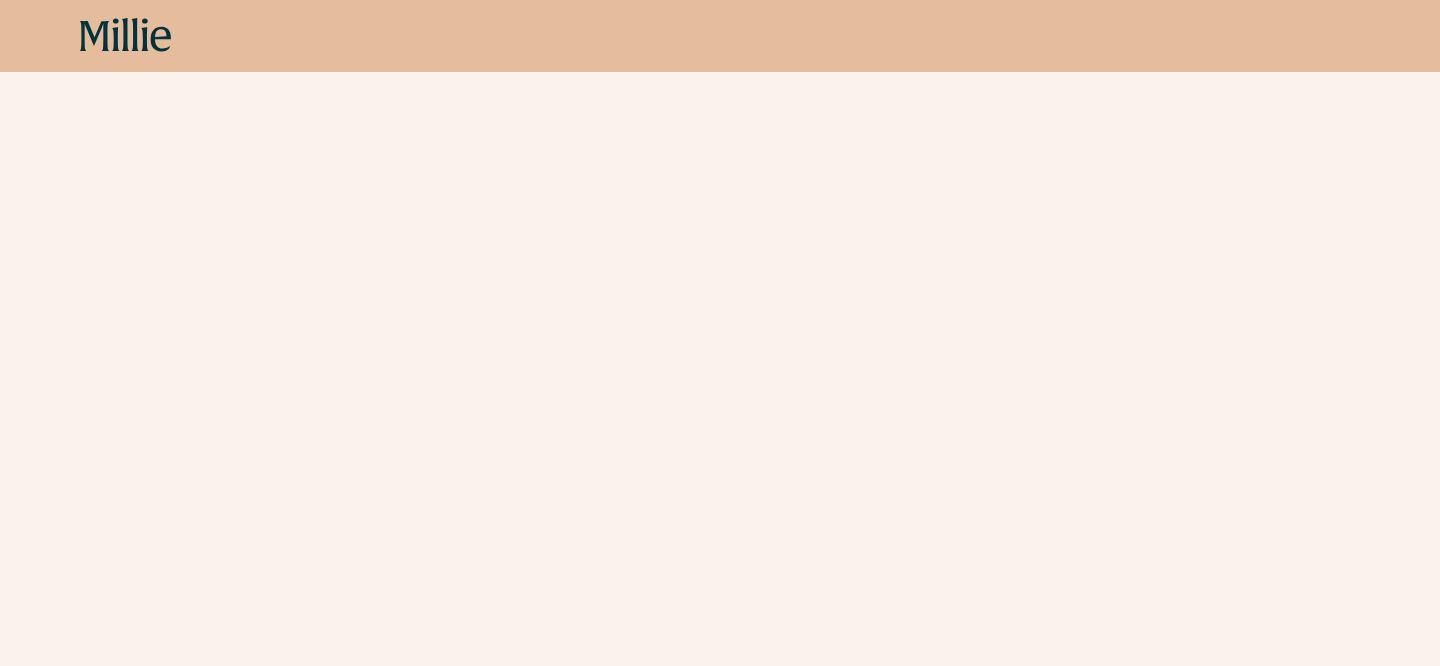 scroll, scrollTop: 723, scrollLeft: 0, axis: vertical 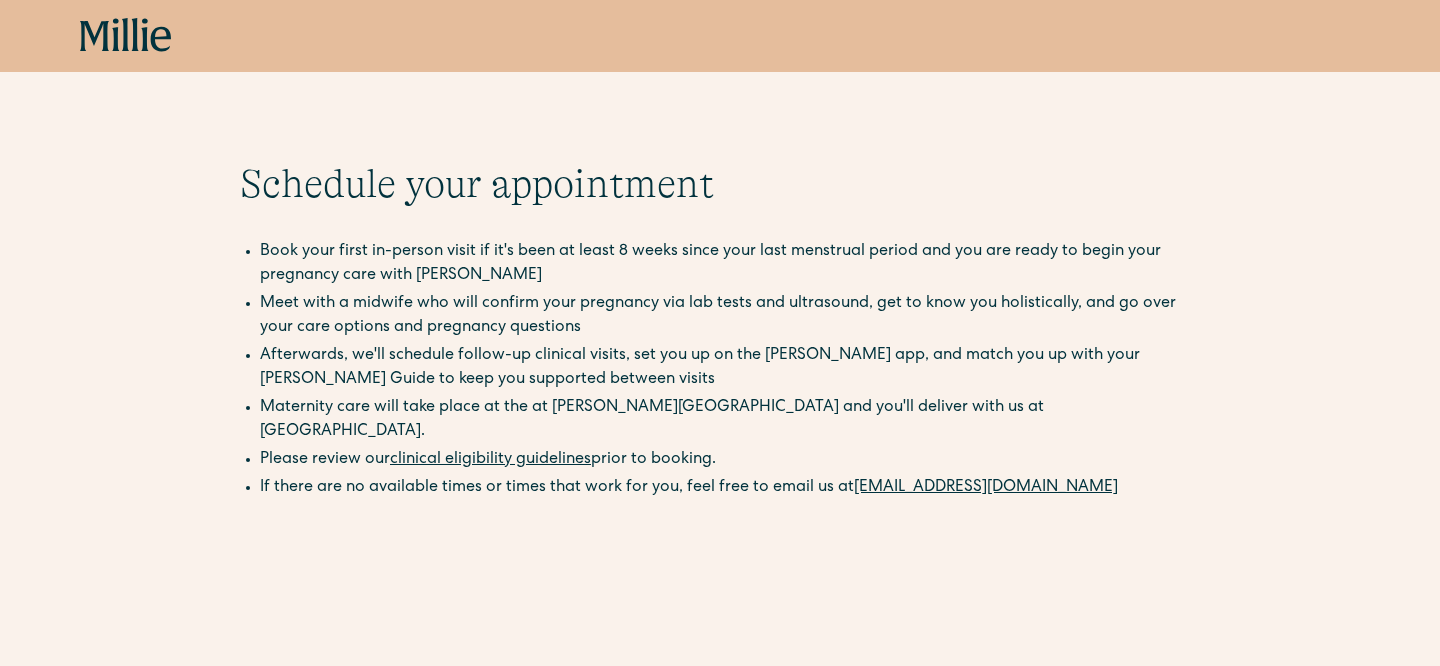 click 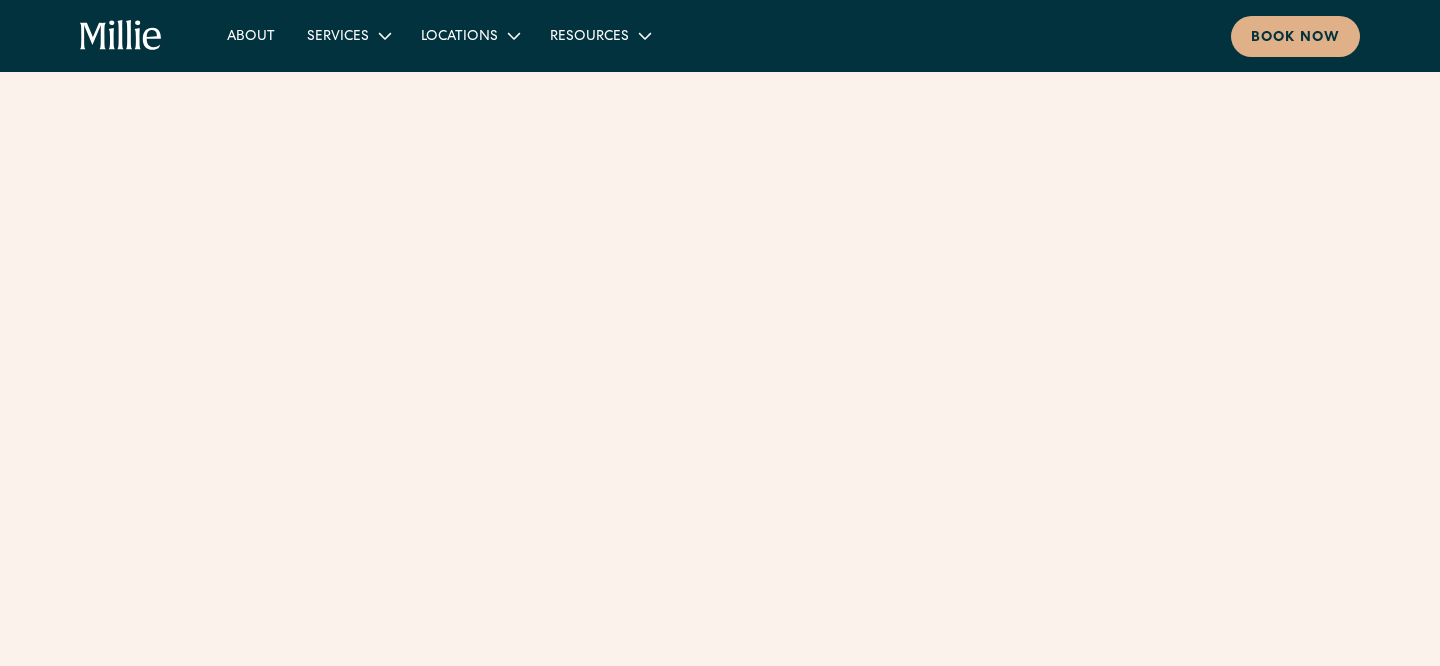 scroll, scrollTop: 0, scrollLeft: 0, axis: both 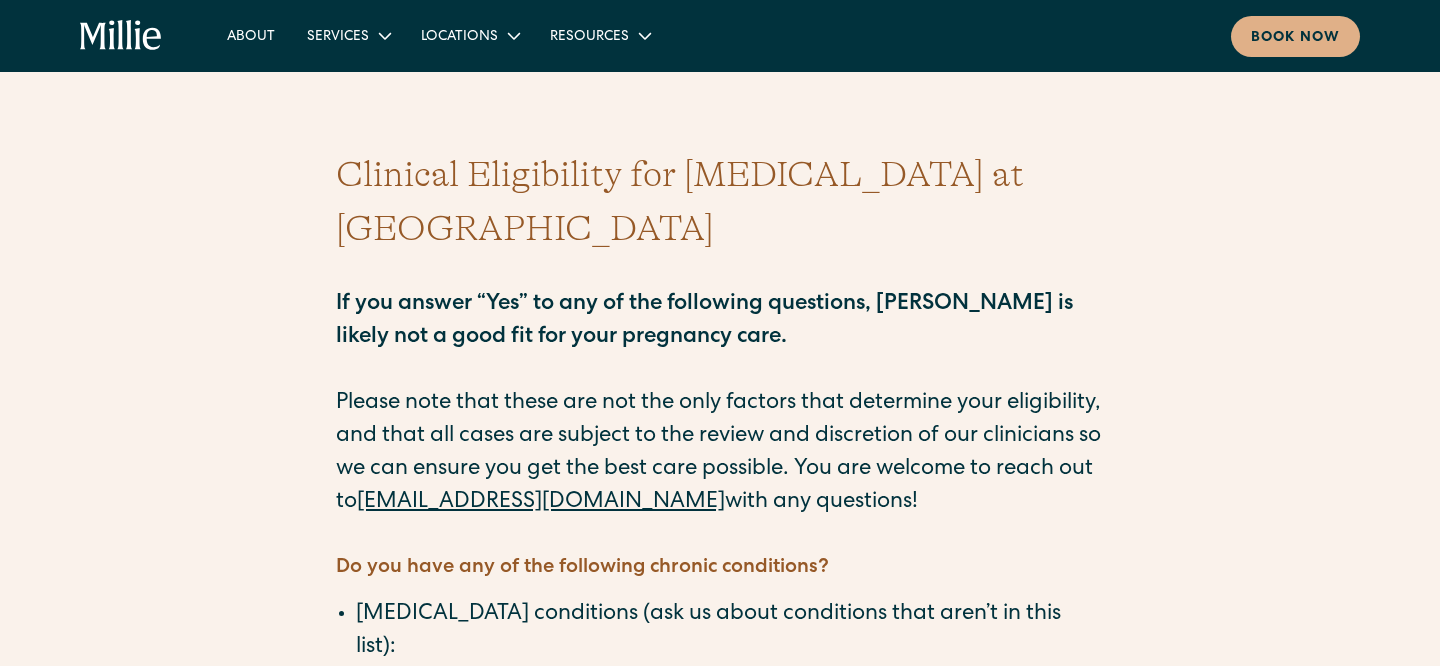 click on "Clinical Eligibility for [MEDICAL_DATA] at [PERSON_NAME] If you answer “Yes” to any of the following questions, [PERSON_NAME] is likely not a good fit for your pregnancy care. Please note that these are not the only factors that determine your eligibility, and that all cases are subject to the review and discretion of our clinicians so we can ensure you get the best care possible. You are welcome to reach out to  [EMAIL_ADDRESS][DOMAIN_NAME]  with any questions! ‍ Do you have any of the following chronic conditions? [MEDICAL_DATA] conditions (ask us about conditions that aren’t in this list):  [MEDICAL_DATA] [PERSON_NAME] [MEDICAL_DATA] (active) [MEDICAL_DATA] Cardiac disease  Congestive heart failure/Cardiomyopathy/Congenital Heart Disease [MEDICAL_DATA] Some arrhythmias Complex or unstable psychiatric illness  Unstable [MEDICAL_DATA] or severe [MEDICAL_DATA] [MEDICAL_DATA] [MEDICAL_DATA] [MEDICAL_DATA] [MEDICAL_DATA], viral active (carriers of [MEDICAL_DATA] without active [MEDICAL_DATA] are eligible) HIV Short [MEDICAL_DATA] (<1cm)" at bounding box center [720, 1228] 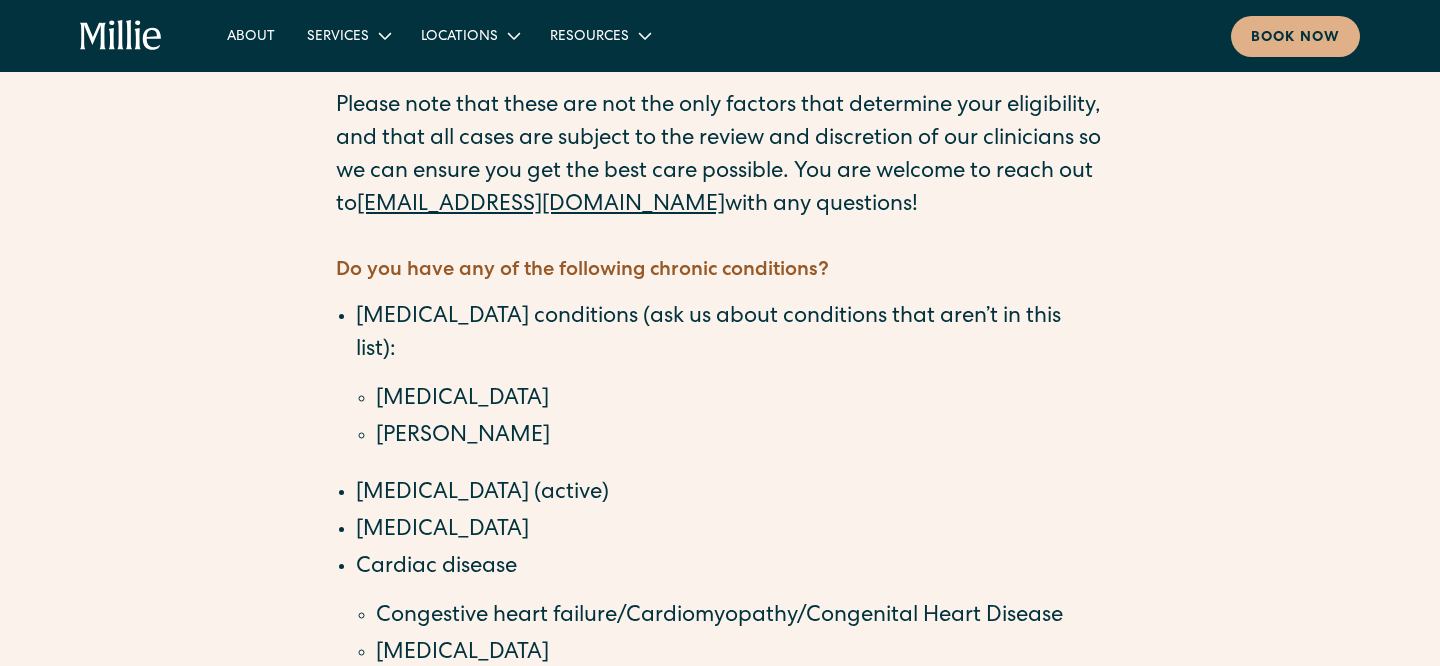 scroll, scrollTop: 494, scrollLeft: 0, axis: vertical 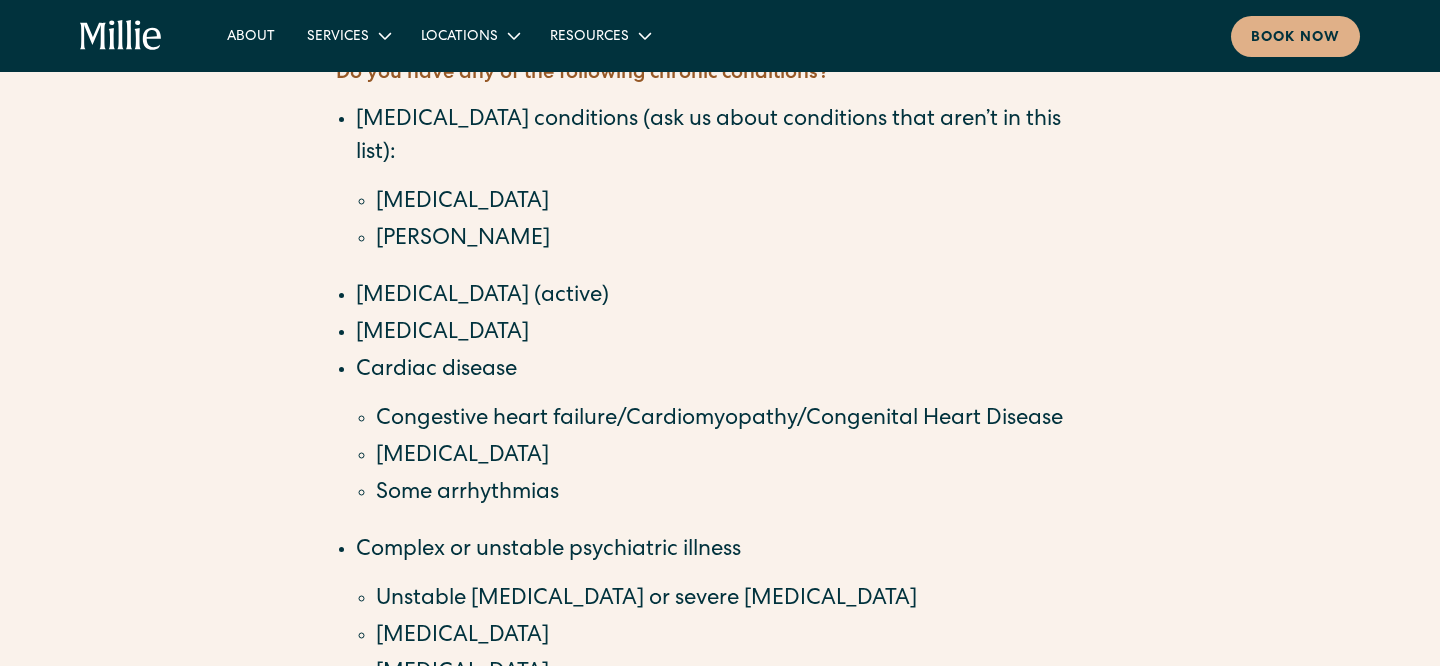 click on "Cardiac disease  Congestive heart failure/Cardiomyopathy/Congenital Heart Disease Pulmonary hypertension Some arrhythmias" at bounding box center [730, 433] 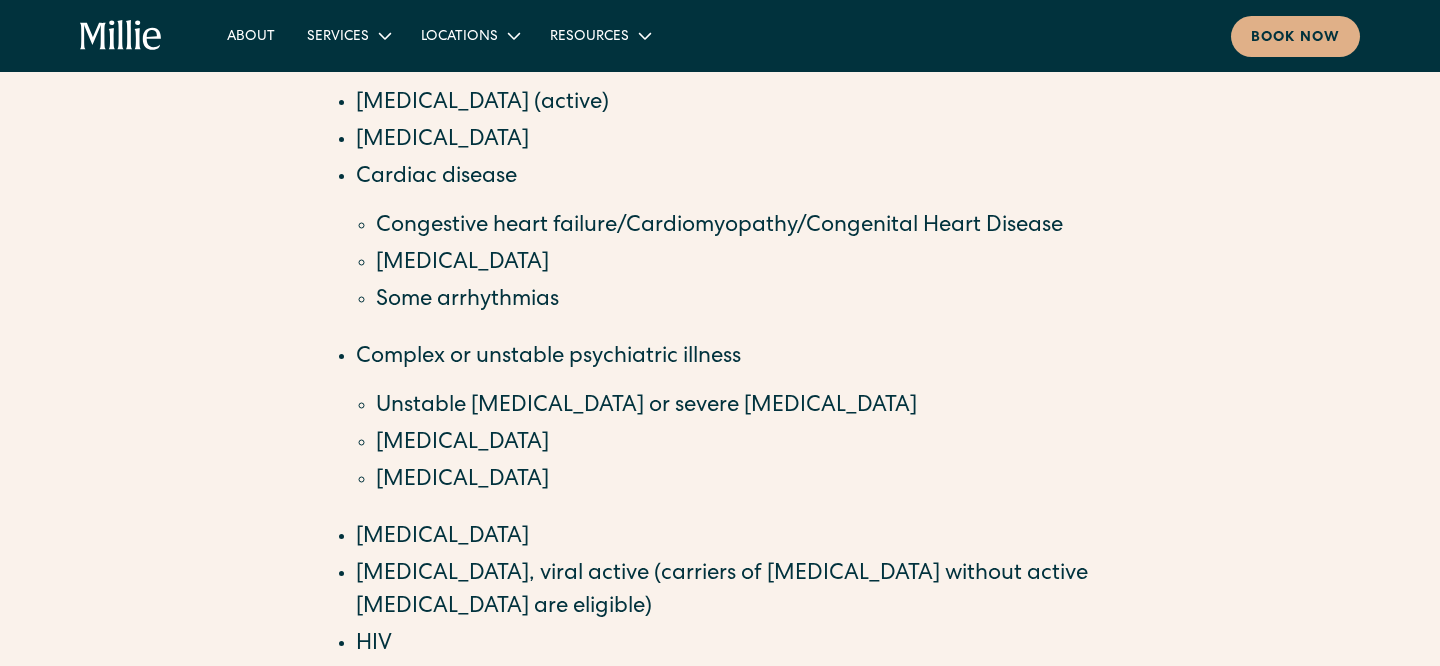scroll, scrollTop: 694, scrollLeft: 0, axis: vertical 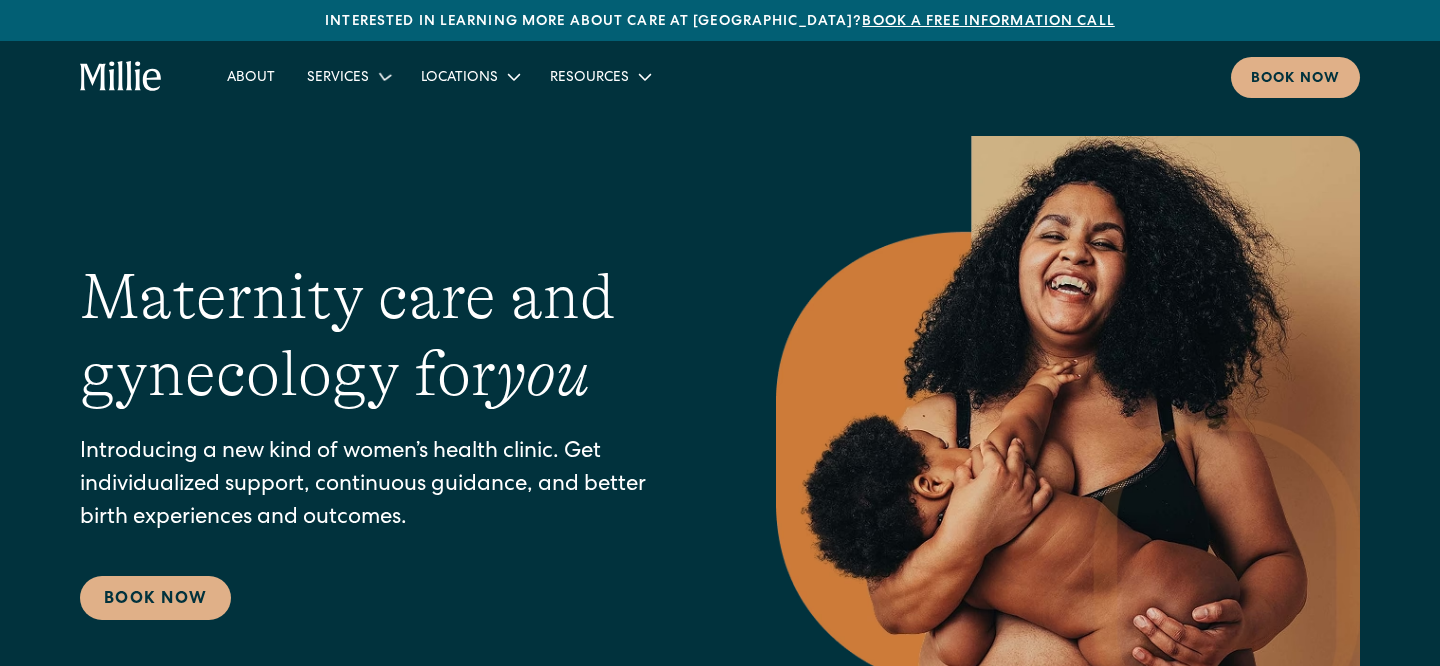 click on "Maternity care and gynecology for  you Introducing a new kind of women’s health clinic. Get individualized support, continuous guidance, and better birth experiences and outcomes. Book Now" at bounding box center [720, 439] 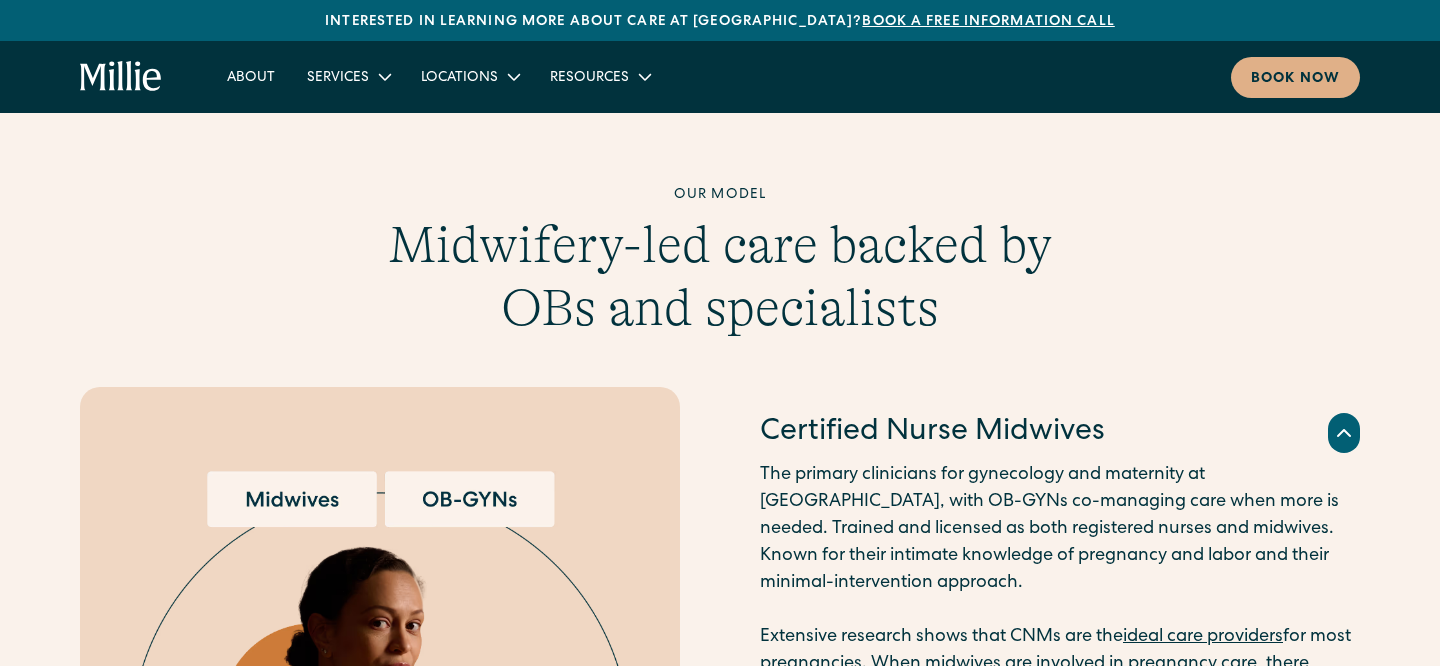 scroll, scrollTop: 1842, scrollLeft: 0, axis: vertical 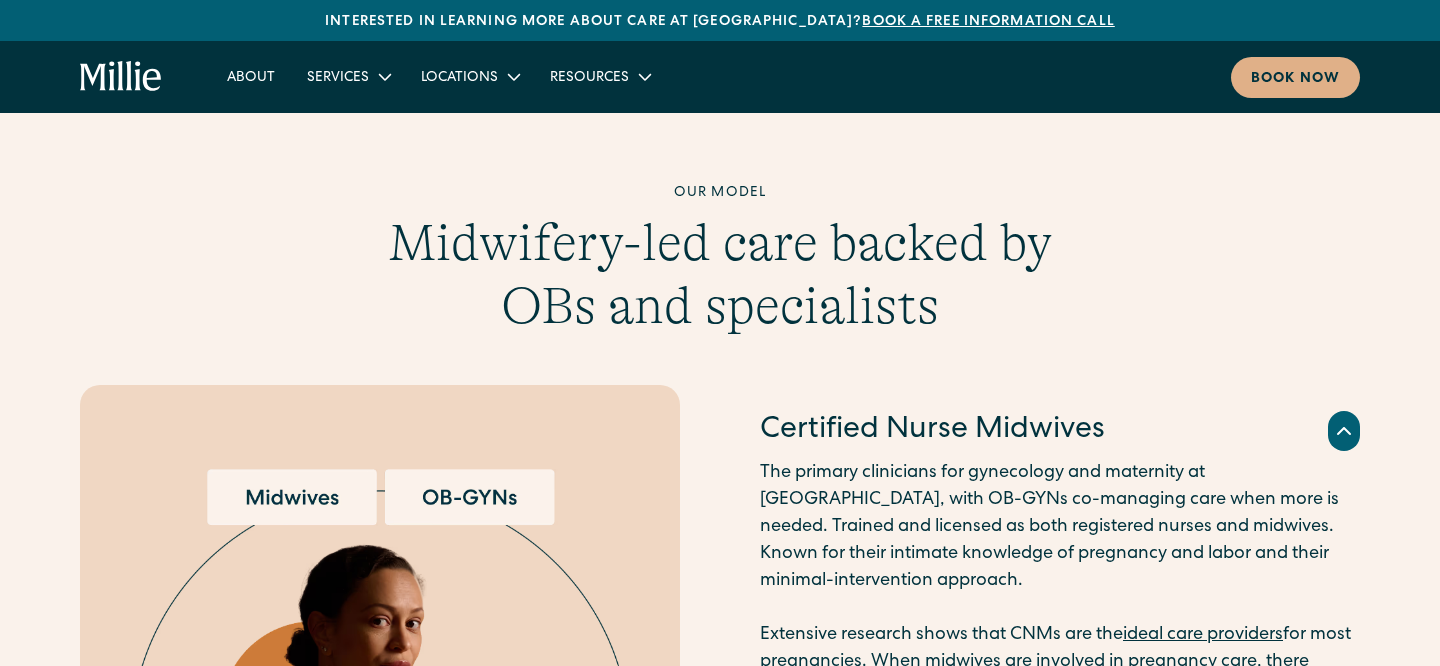 click on "Our model Midwifery-led care backed by OBs and specialists Certified Nurse Midwives The primary clinicians for gynecology and maternity at Millie, with OB-GYNs co-managing care when more is needed. Trained and licensed as both registered nurses and midwives. Known for their intimate knowledge of pregnancy and labor and their minimal-intervention approach. Extensive research shows that CNMs are the  ideal care providers  for most pregnancies. When midwives are involved in pregnancy care, there are  fewer unnecessary medical interventions , higher rates of  vaginal births after cesarean section , and  higher patient satisfaction . OB-GYNs Doctors and surgeons trained to perform cesarean sections, vacuum or forcep deliveries, and other procedures in more complex pregnancies. Some OBs further specialize to become Maternal Fetal Medicine (MFM) specialists or perinatologists. At Millie, hospital-based OB-GYNs co-manage care alongside Millie midwives when additional expertise is needed to manage your pregnancy." at bounding box center (720, 644) 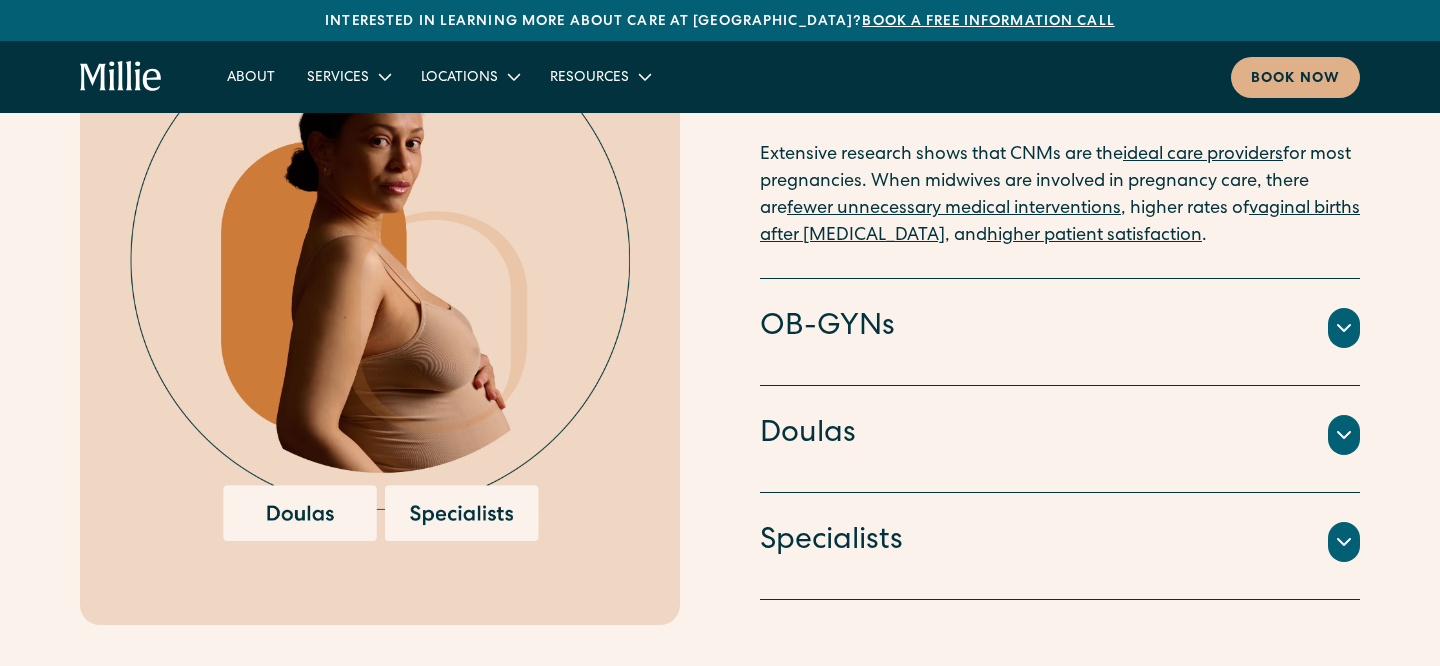 scroll, scrollTop: 2278, scrollLeft: 0, axis: vertical 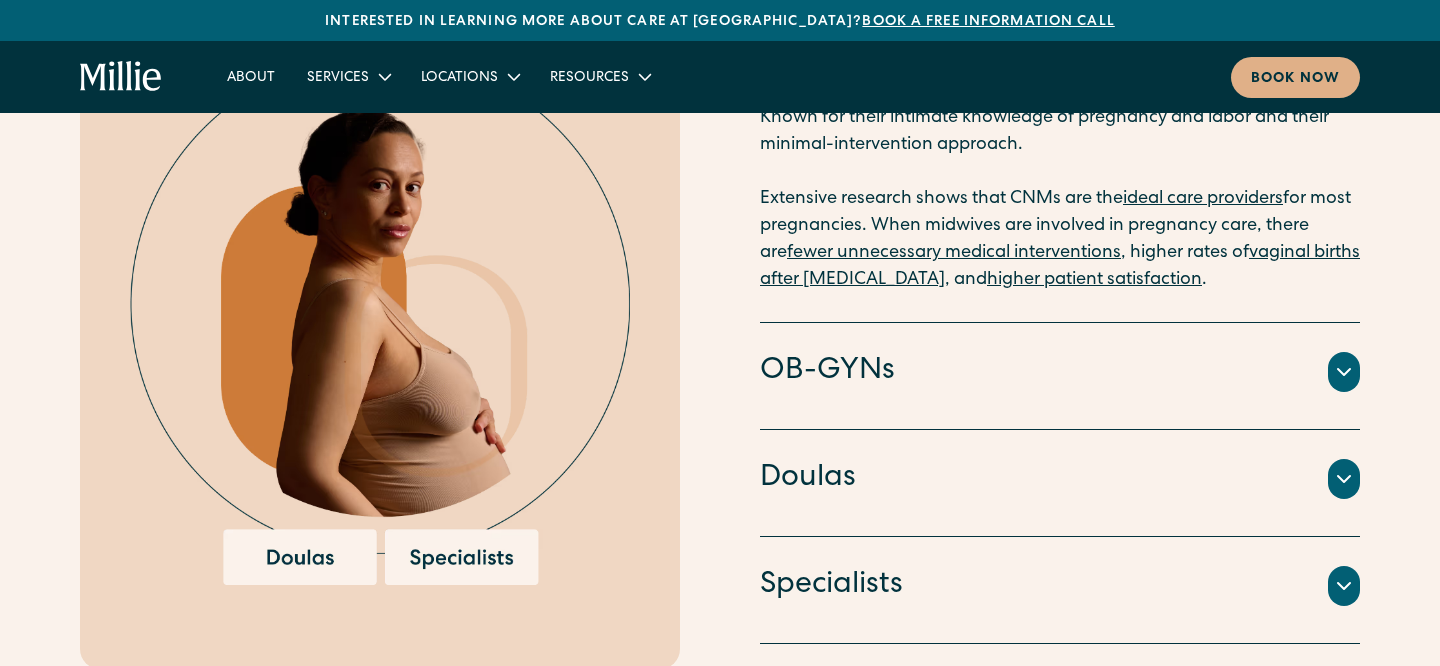 click on "Certified Nurse Midwives The primary clinicians for gynecology and maternity at Millie, with OB-GYNs co-managing care when more is needed. Trained and licensed as both registered nurses and midwives. Known for their intimate knowledge of pregnancy and labor and their minimal-intervention approach. Extensive research shows that CNMs are the  ideal care providers  for most pregnancies. When midwives are involved in pregnancy care, there are  fewer unnecessary medical interventions , higher rates of  vaginal births after cesarean section , and  higher patient satisfaction . OB-GYNs Doctors and surgeons trained to perform cesarean sections, vacuum or forcep deliveries, and other procedures in more complex pregnancies. Some OBs further specialize to become Maternal Fetal Medicine (MFM) specialists or perinatologists. At Millie, hospital-based OB-GYNs co-manage care alongside Millie midwives when additional expertise is needed to manage your pregnancy. Doulas Specialists" at bounding box center [720, 309] 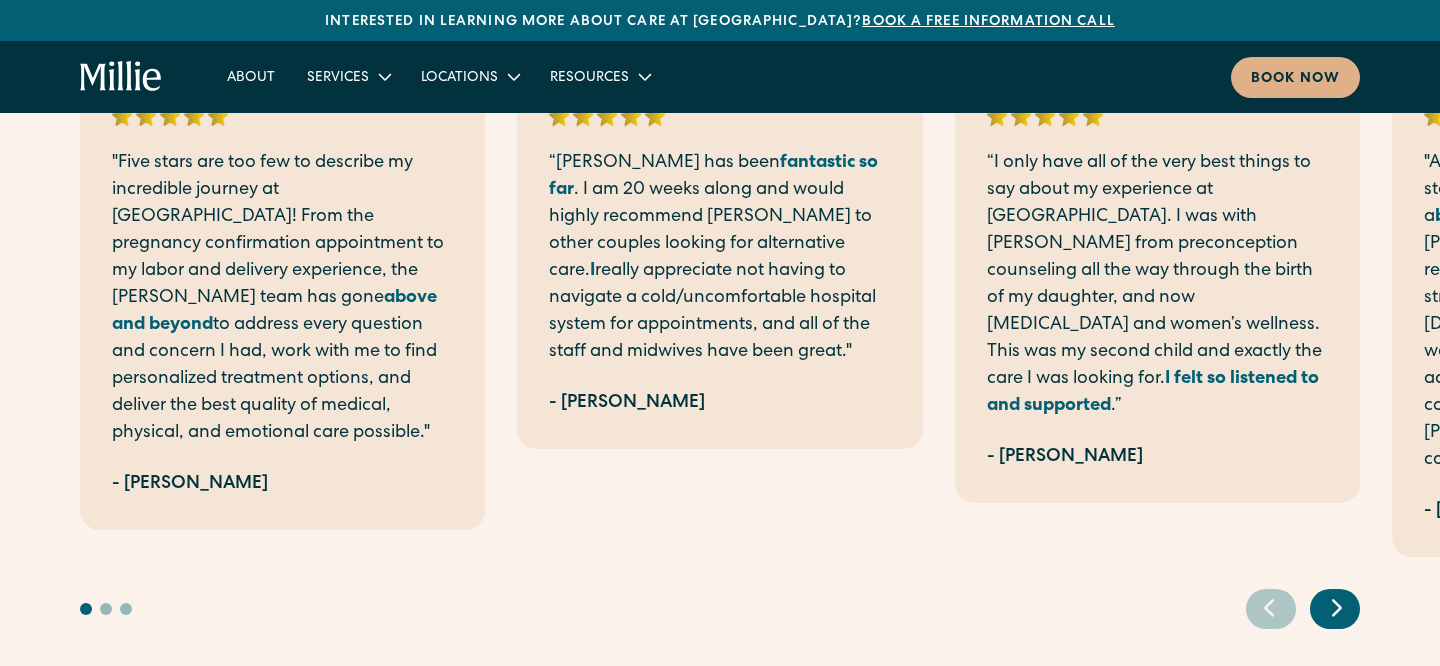 scroll, scrollTop: 4074, scrollLeft: 0, axis: vertical 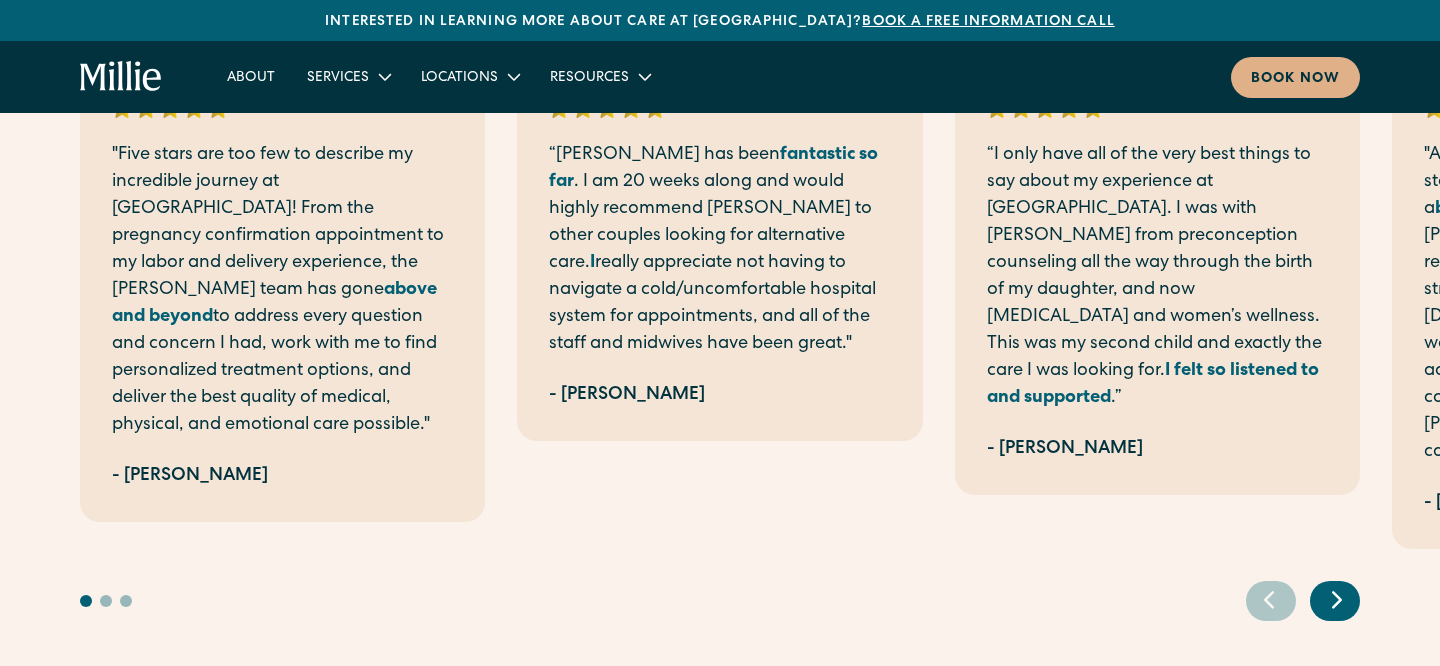 click at bounding box center [720, 585] 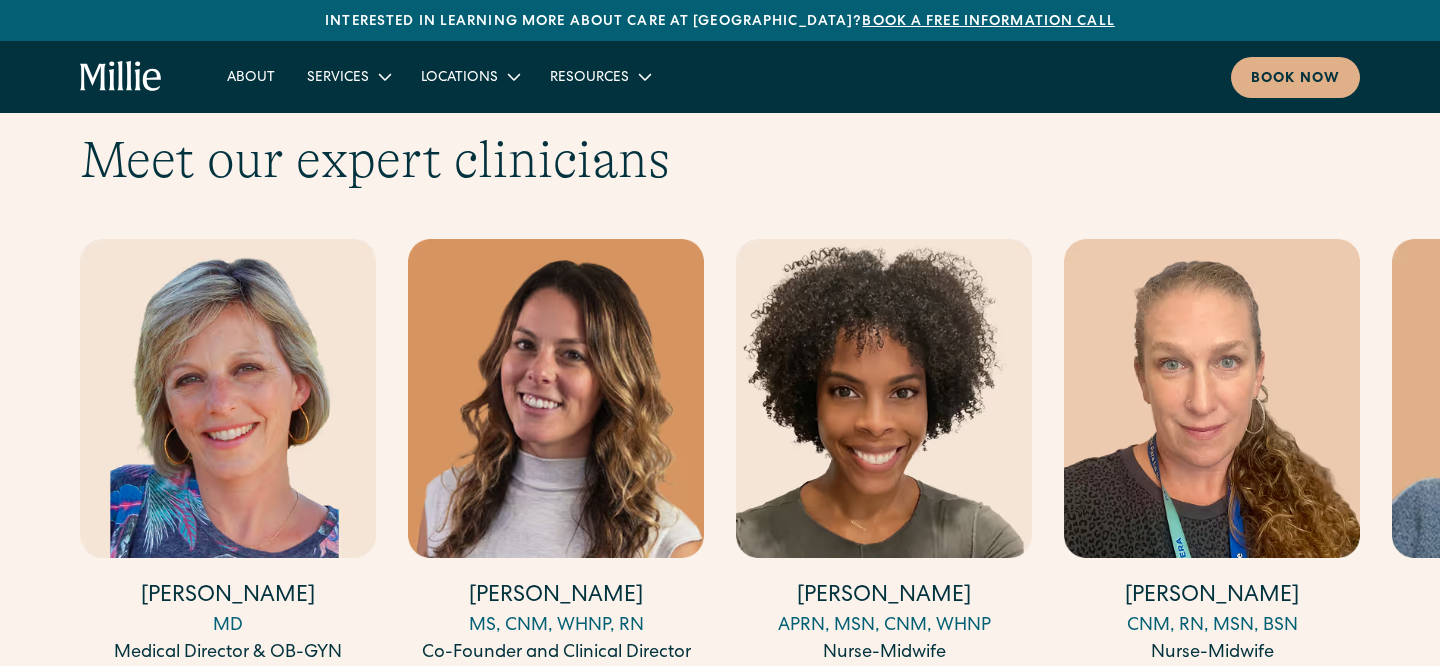 scroll, scrollTop: 5495, scrollLeft: 0, axis: vertical 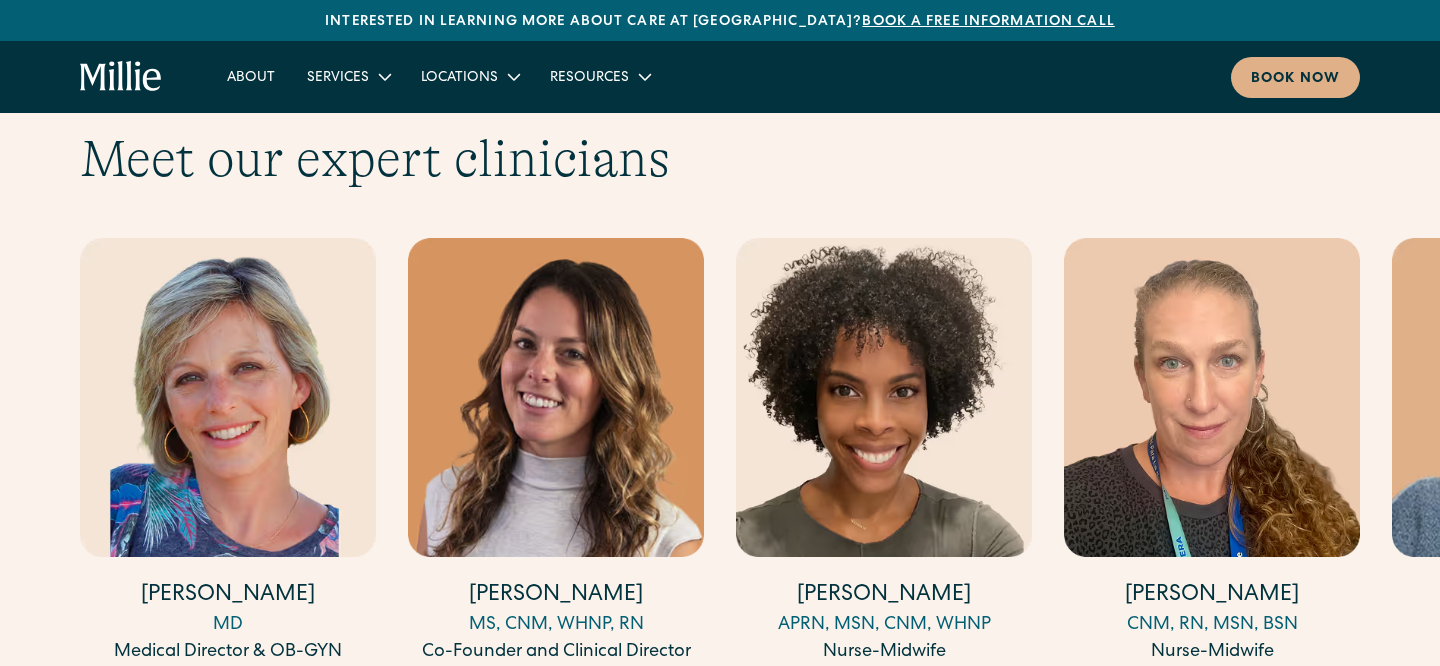 click 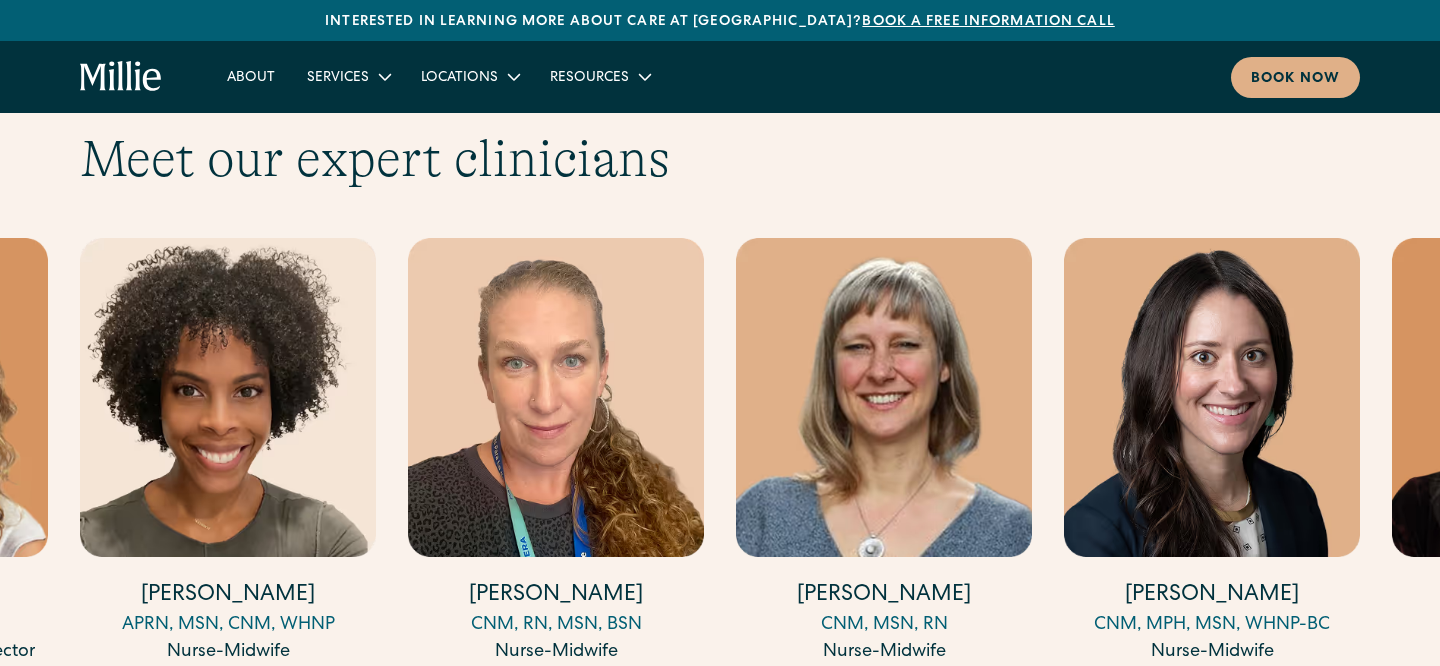click 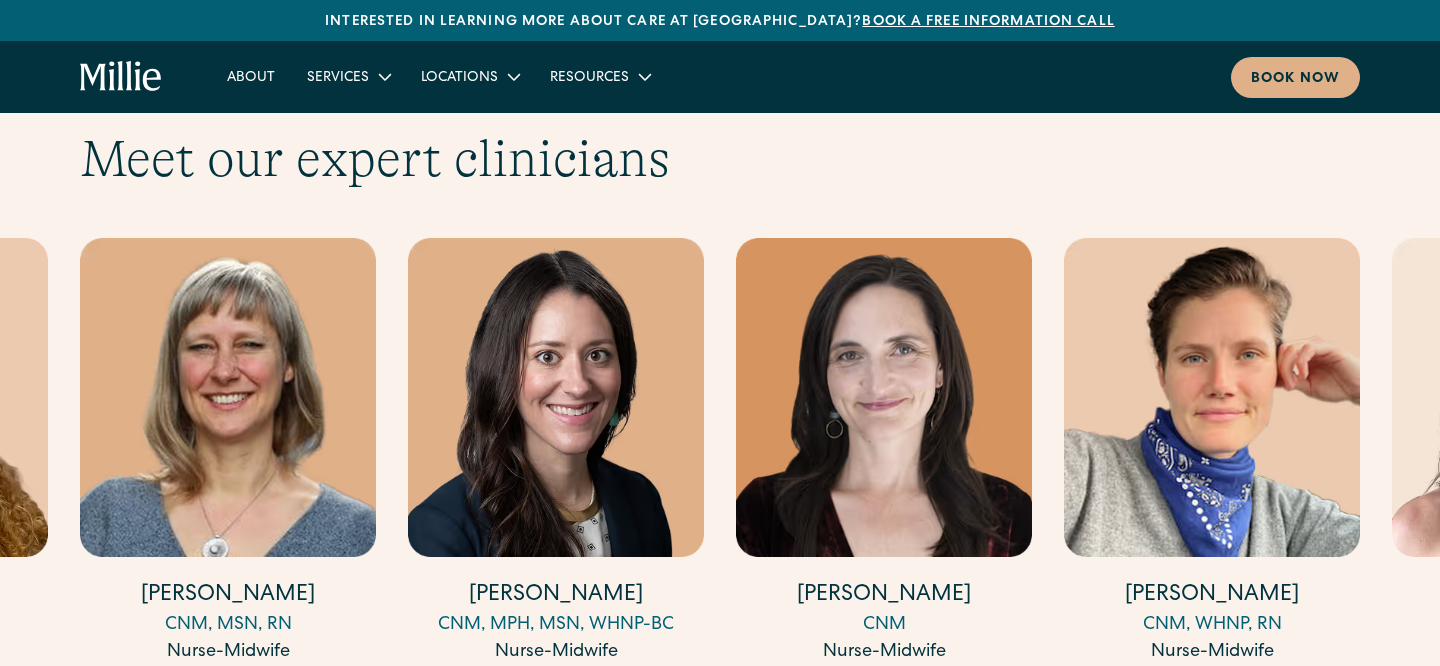 click 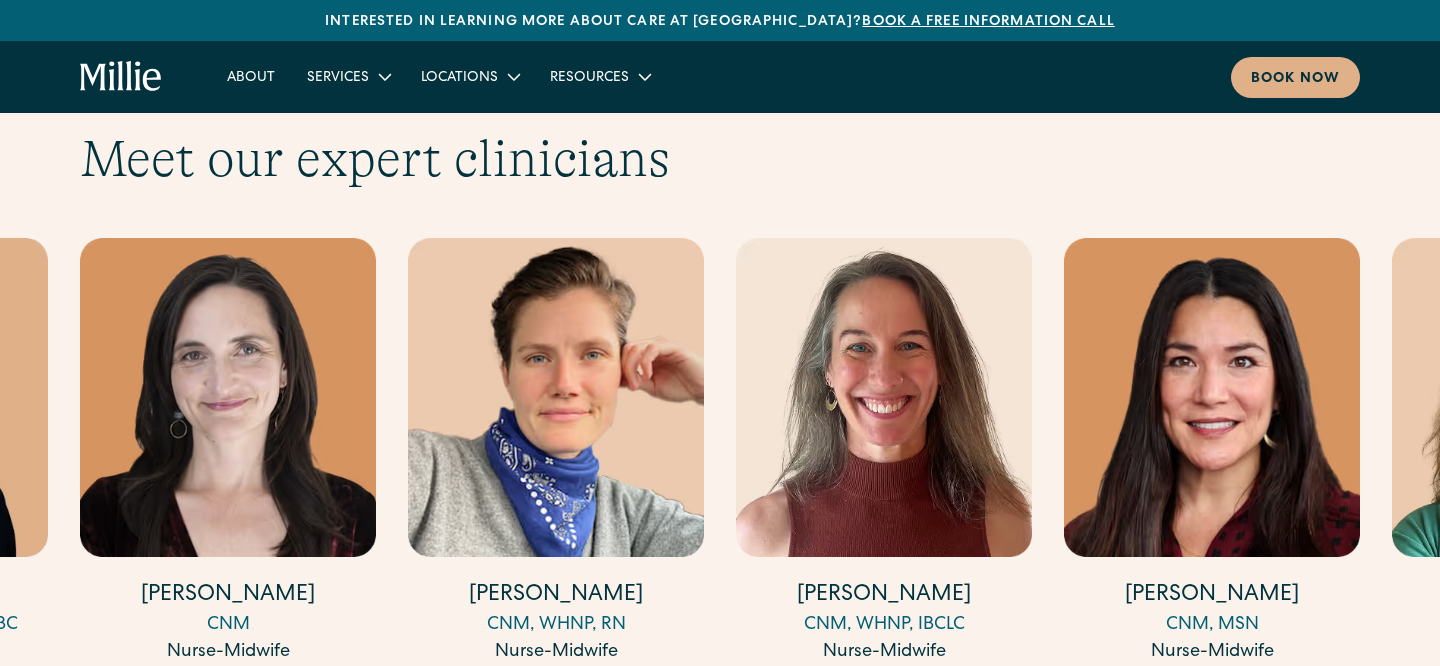 click 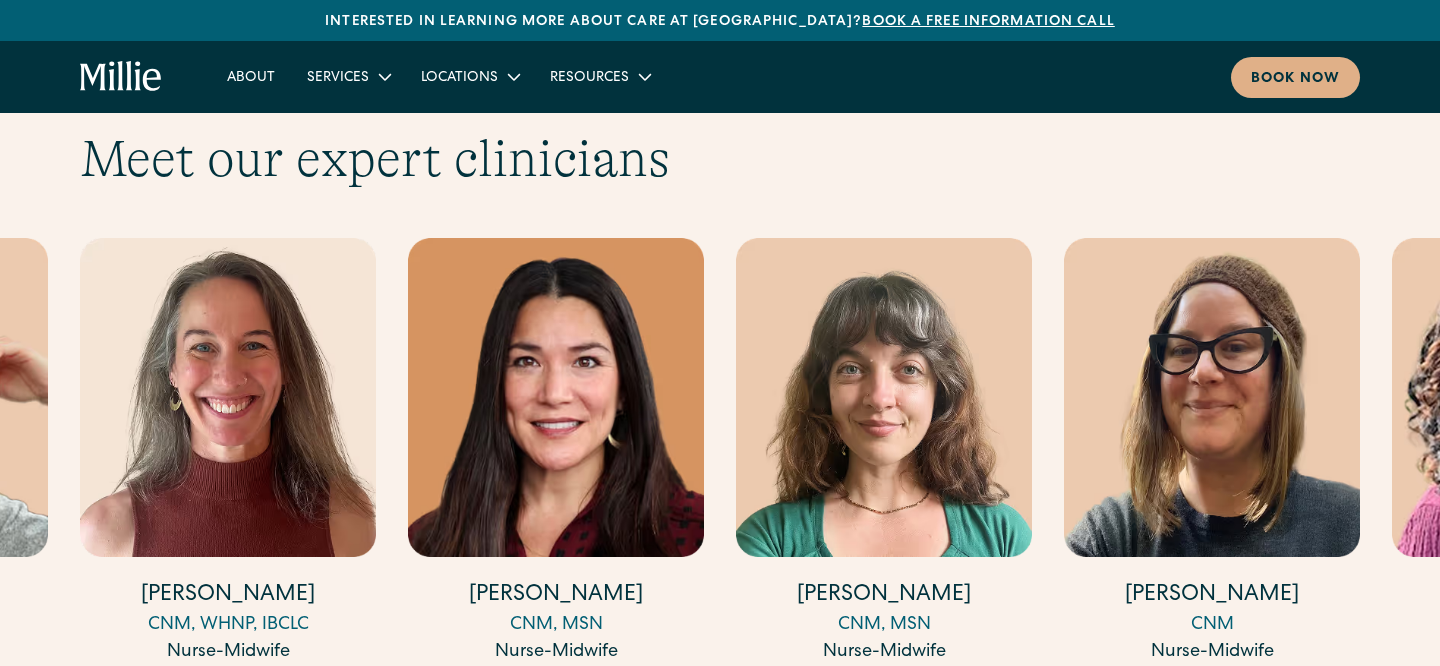 click 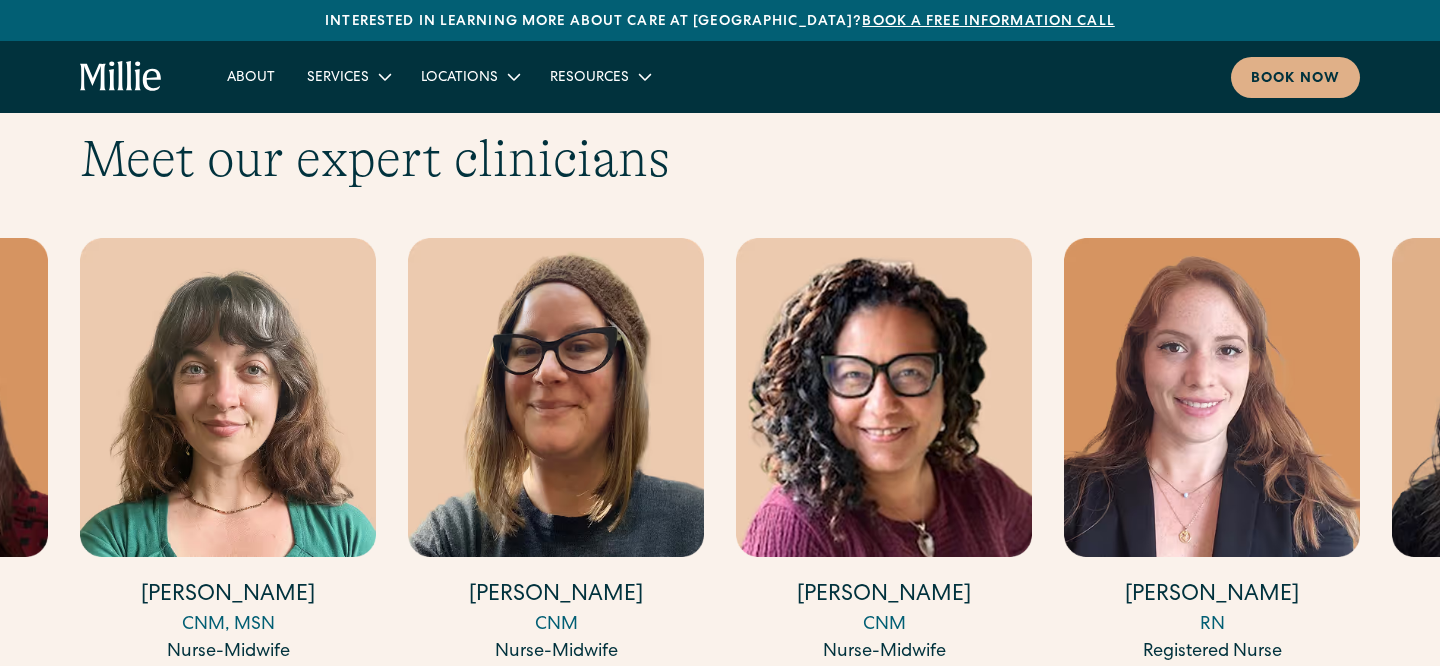 click 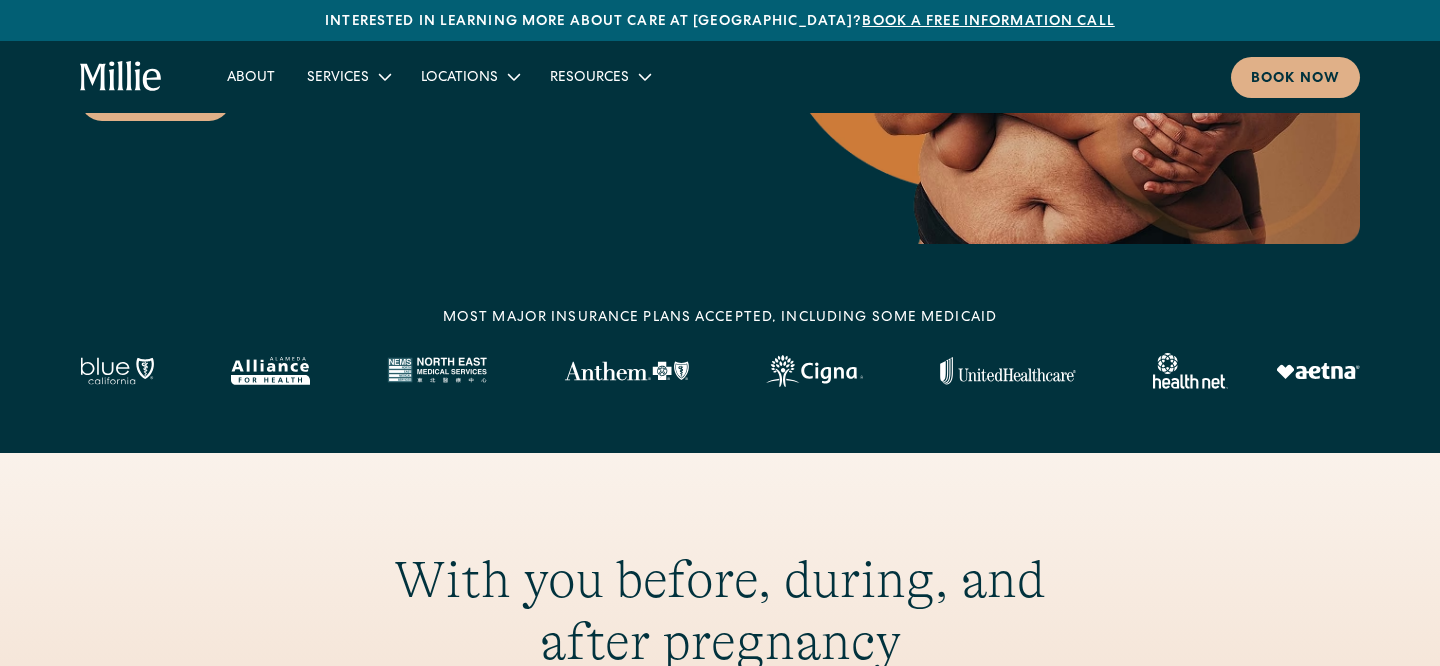 scroll, scrollTop: 0, scrollLeft: 0, axis: both 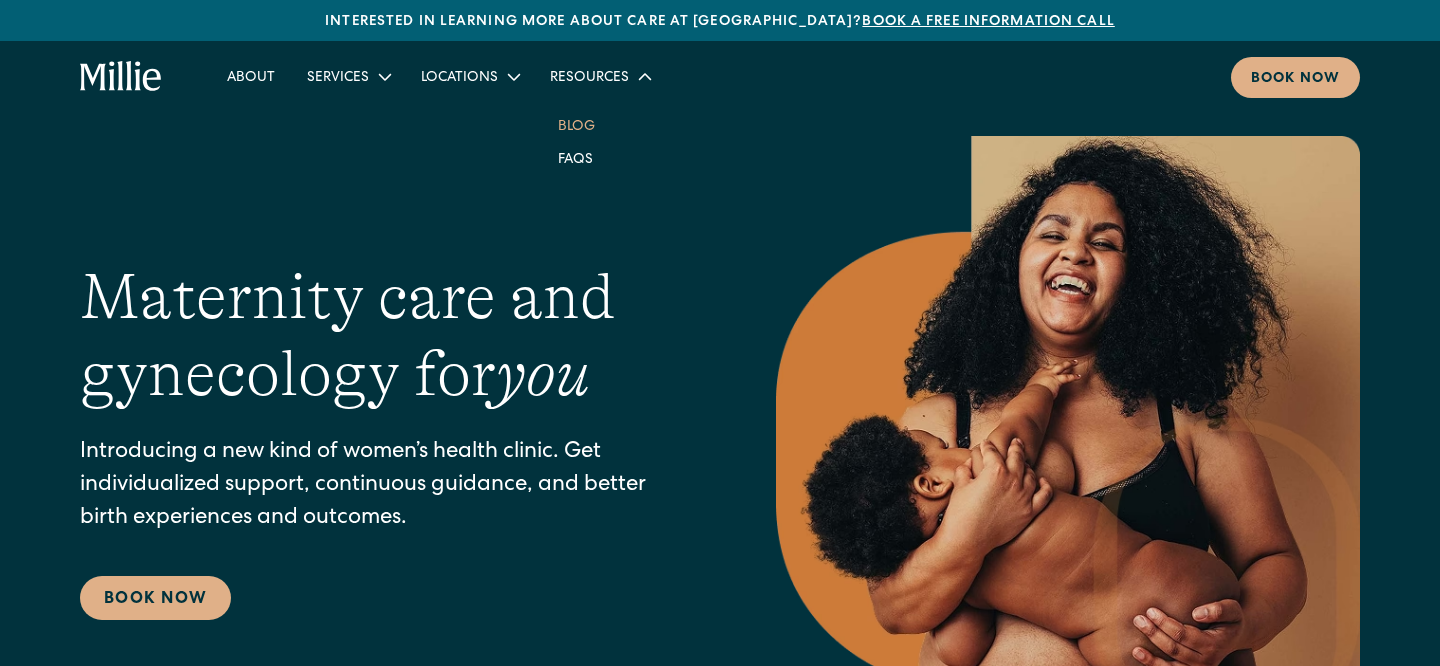 click on "Blog" at bounding box center (576, 125) 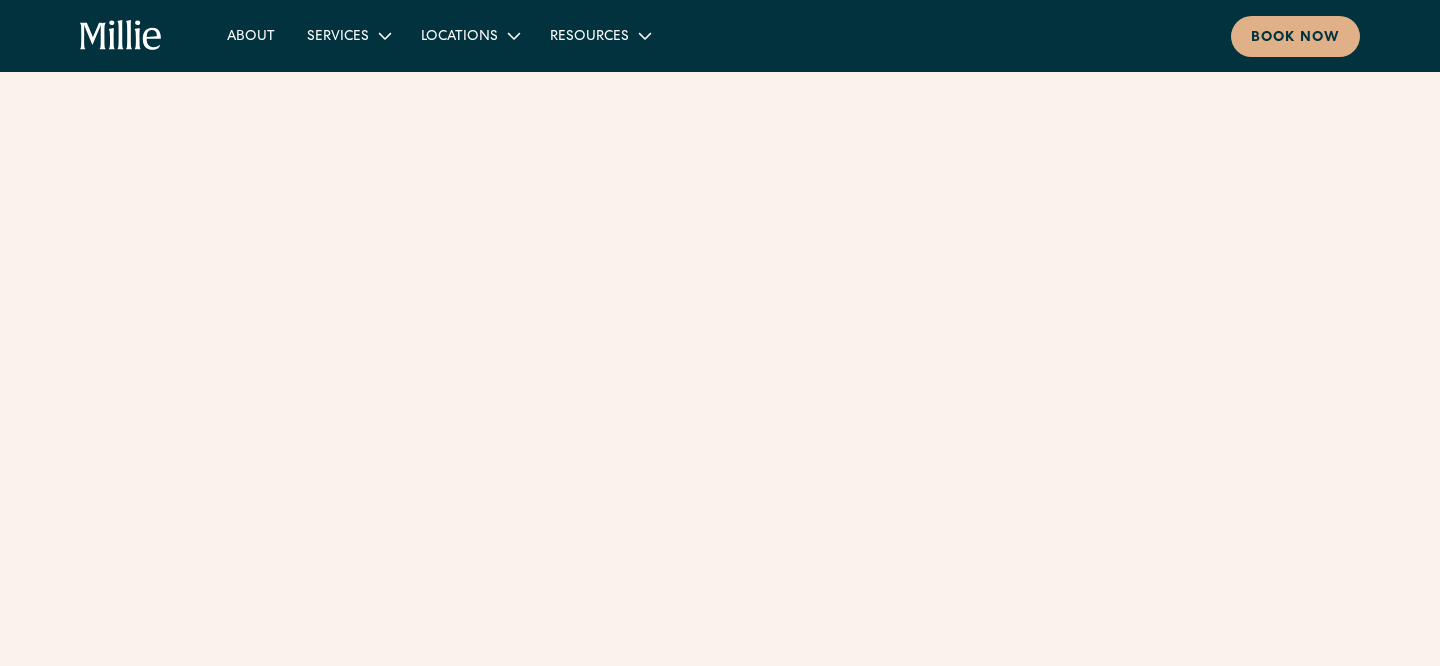 scroll, scrollTop: 0, scrollLeft: 0, axis: both 